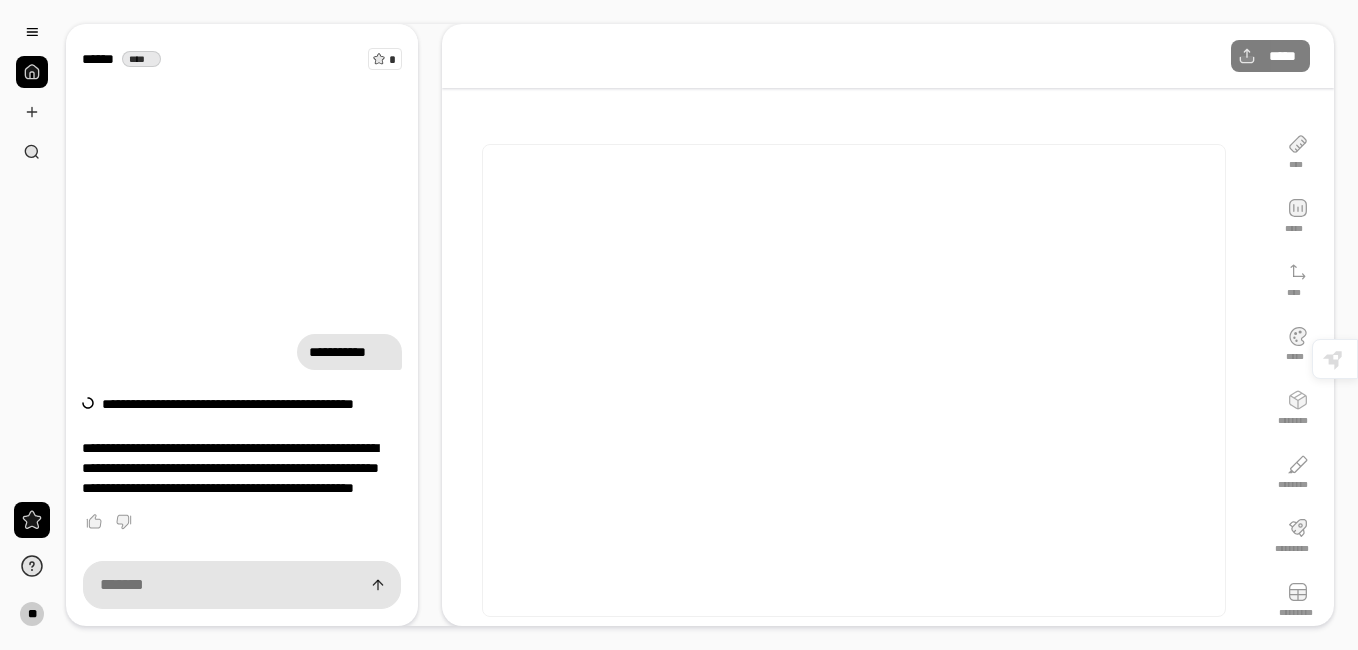 scroll, scrollTop: 0, scrollLeft: 0, axis: both 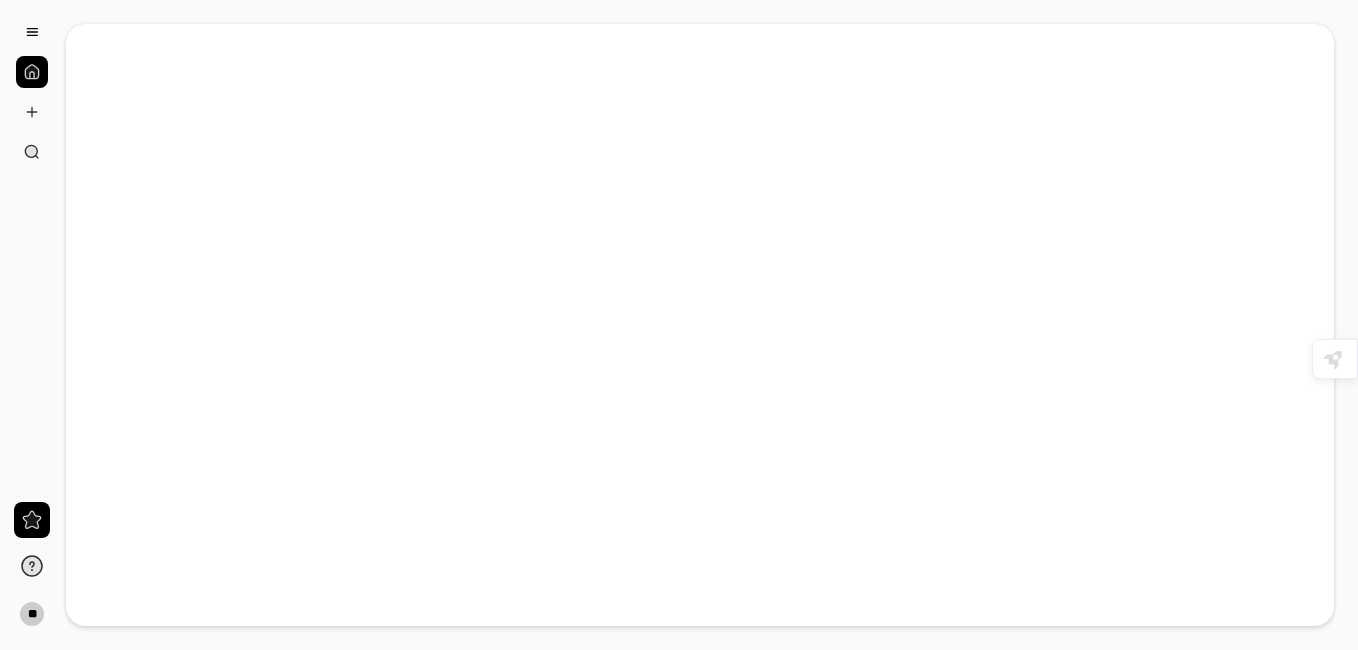 type on "**********" 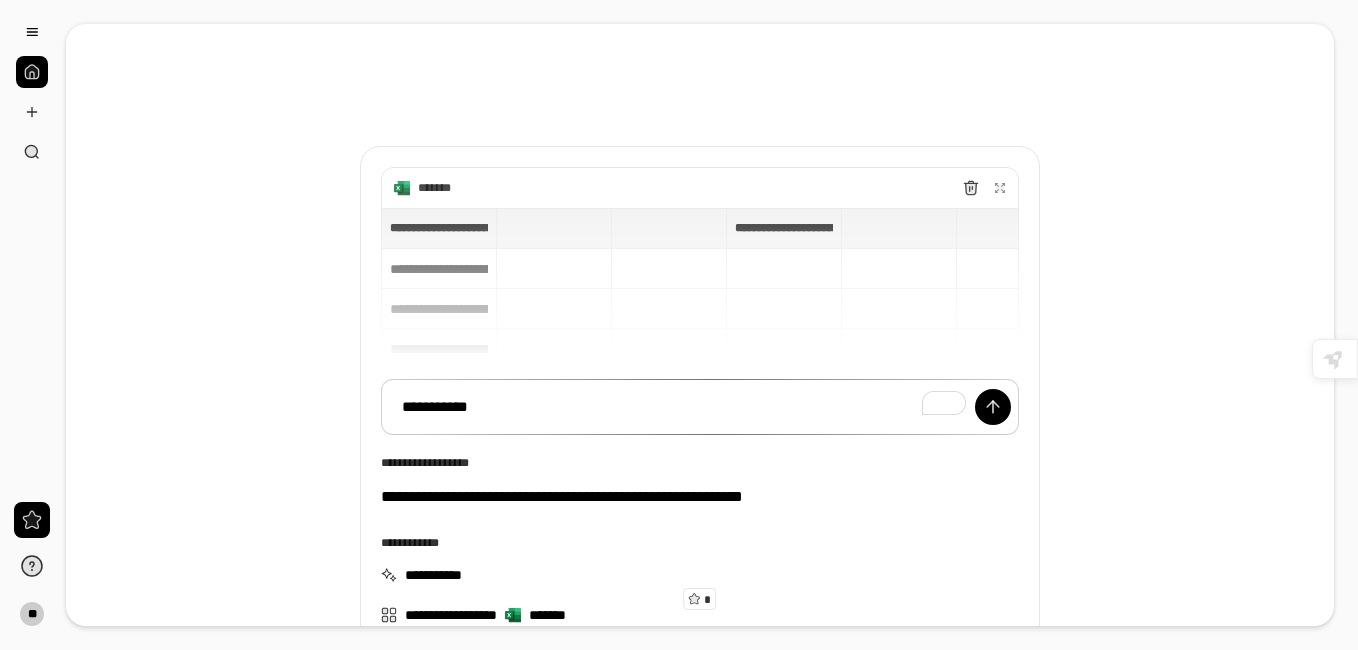 scroll, scrollTop: 190, scrollLeft: 0, axis: vertical 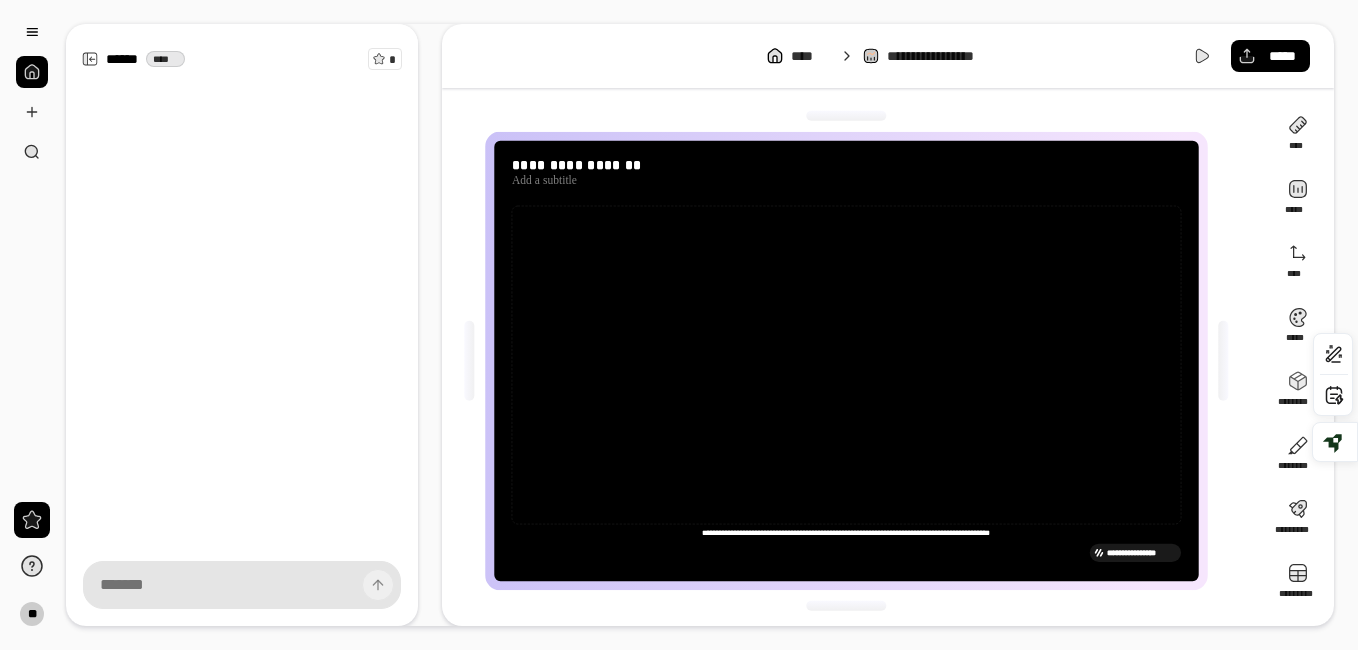 type on "**********" 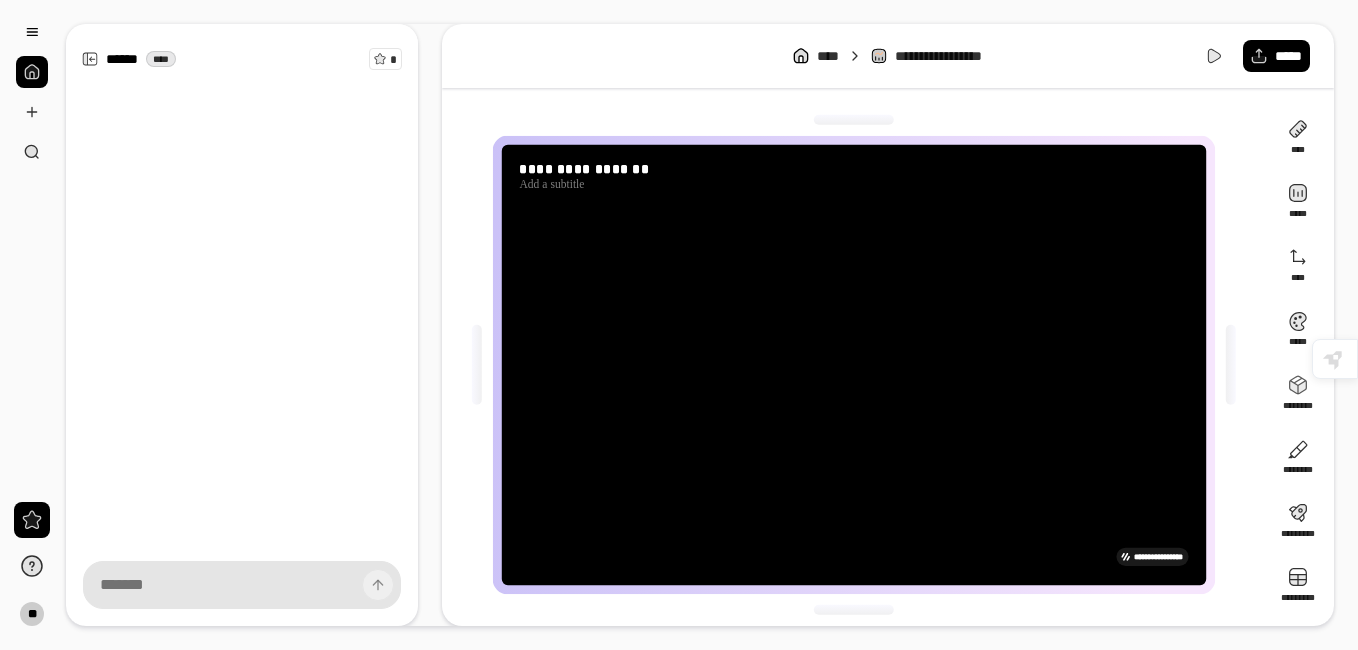 type on "**********" 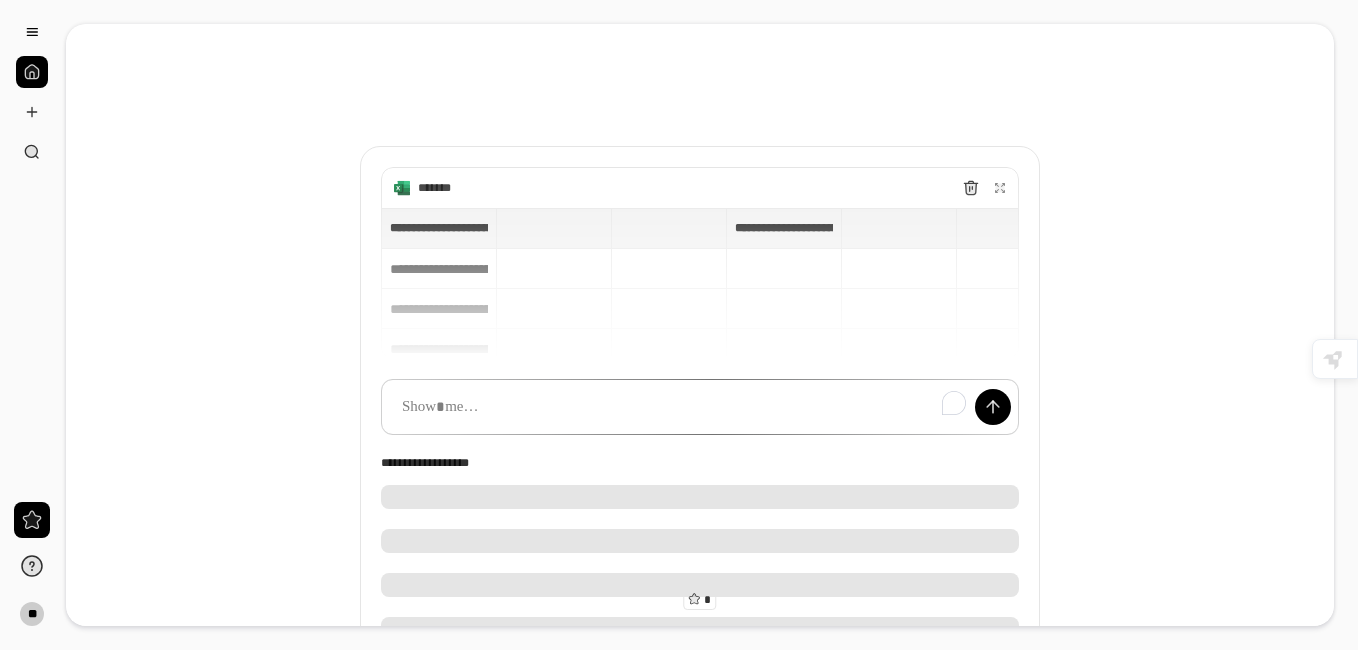 scroll, scrollTop: 0, scrollLeft: 0, axis: both 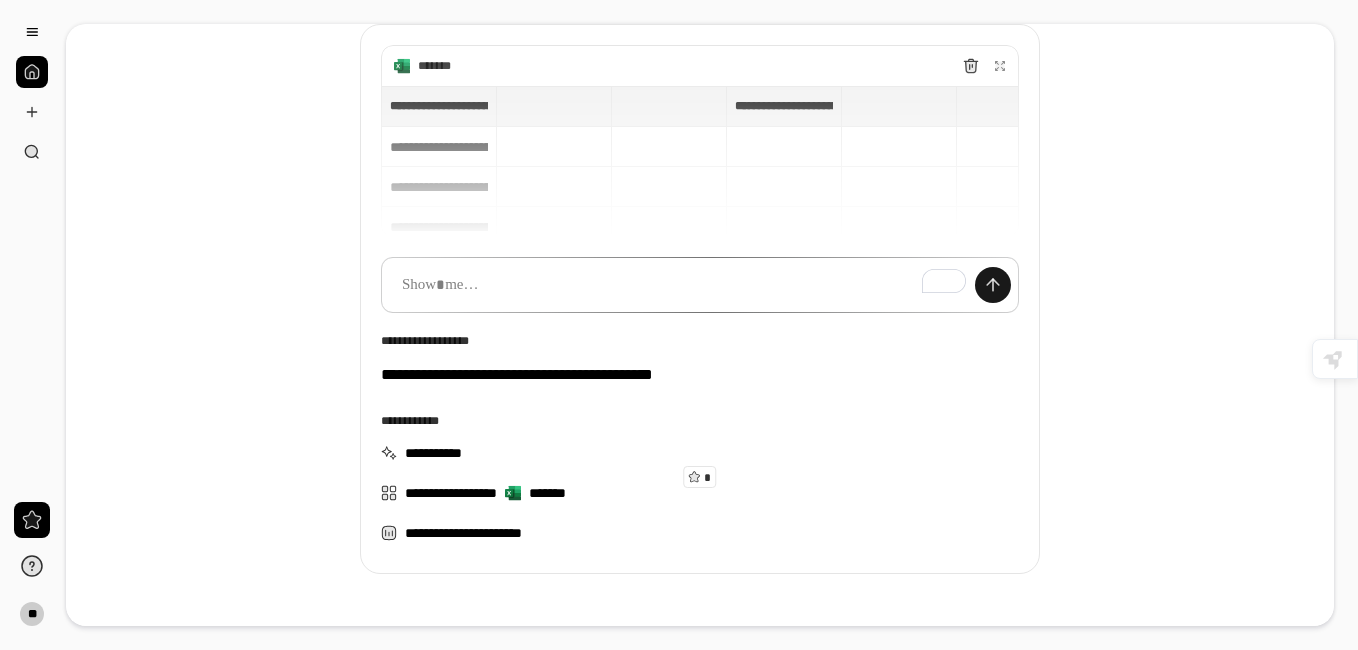 click at bounding box center (993, 285) 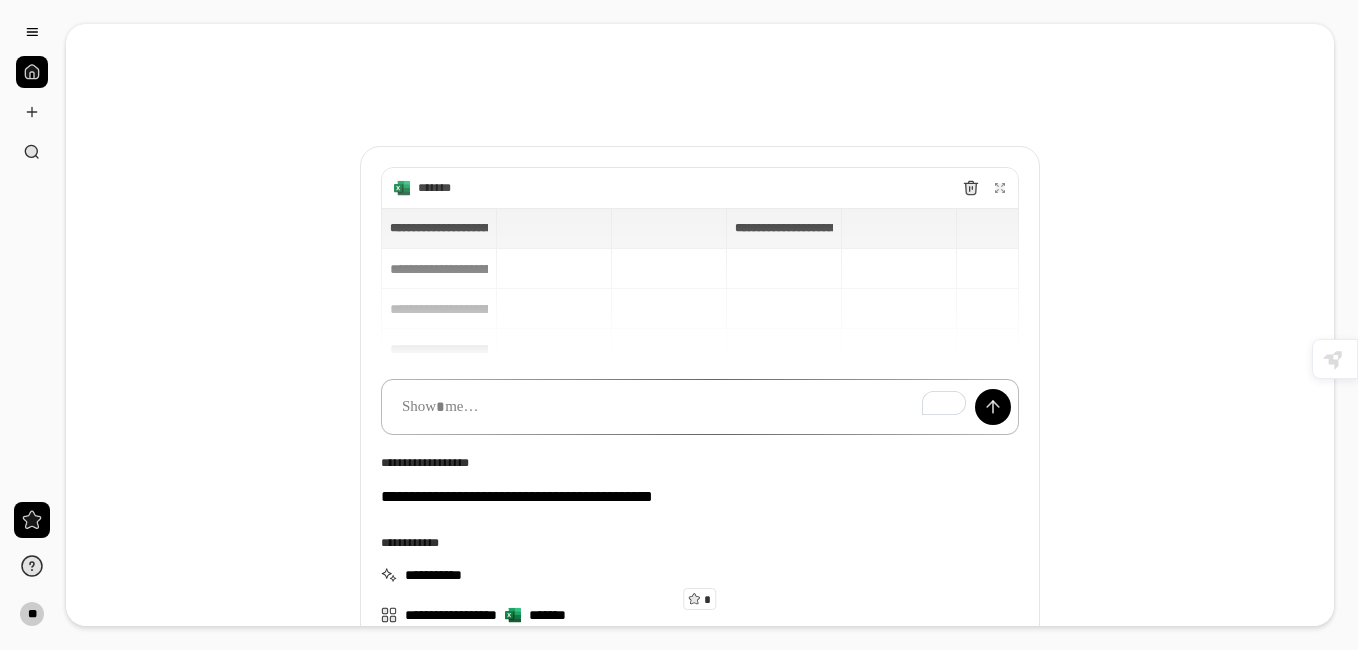 scroll, scrollTop: 100, scrollLeft: 0, axis: vertical 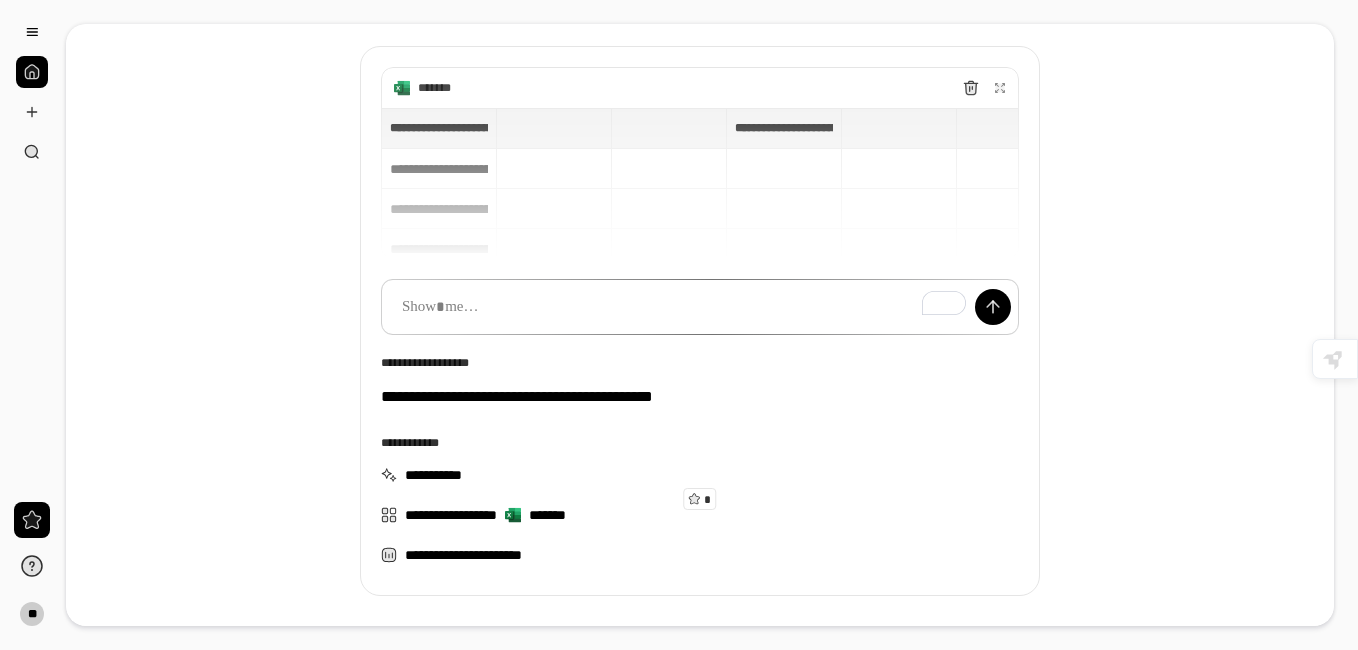 click on "**********" at bounding box center (700, 183) 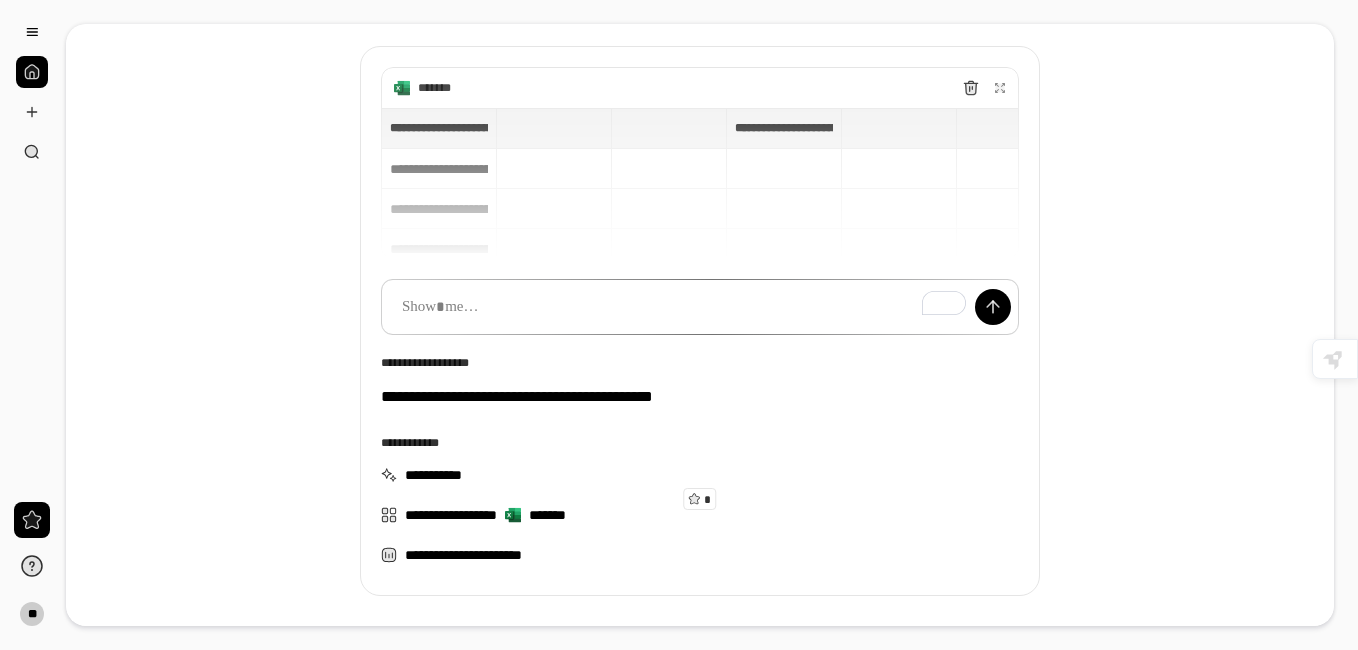 type on "**********" 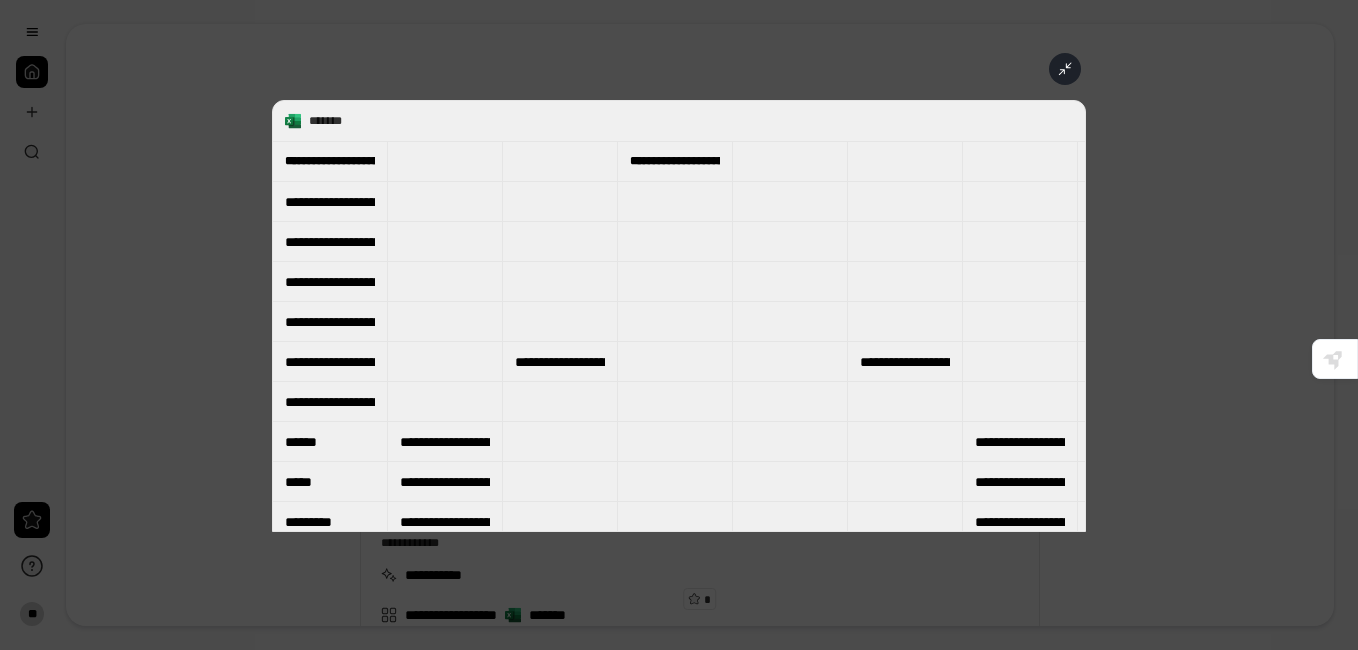 click at bounding box center [1065, 69] 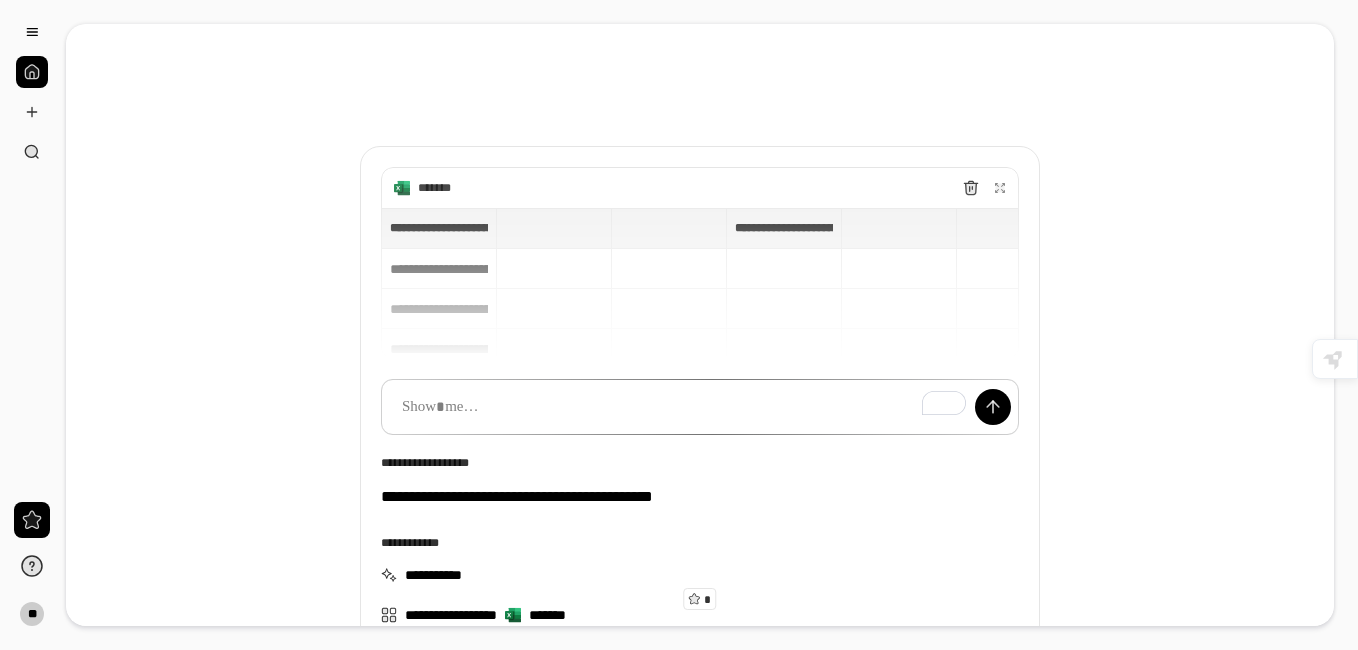 type on "**********" 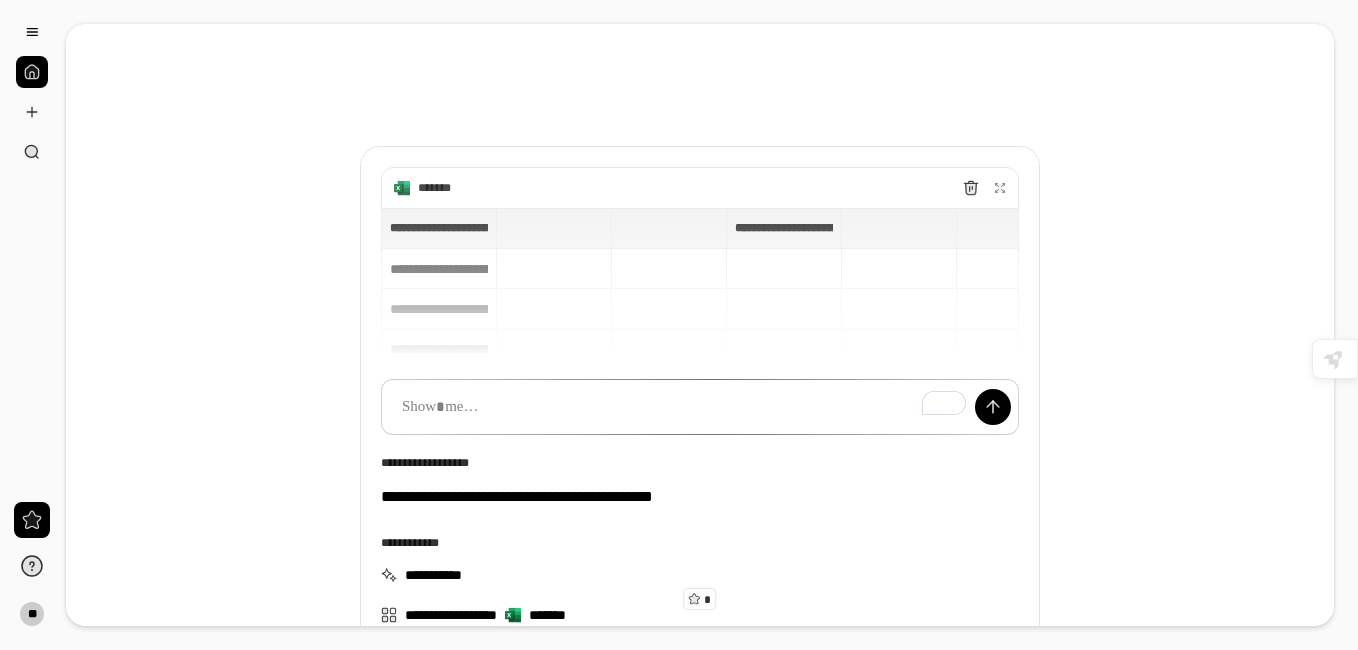 scroll, scrollTop: 100, scrollLeft: 0, axis: vertical 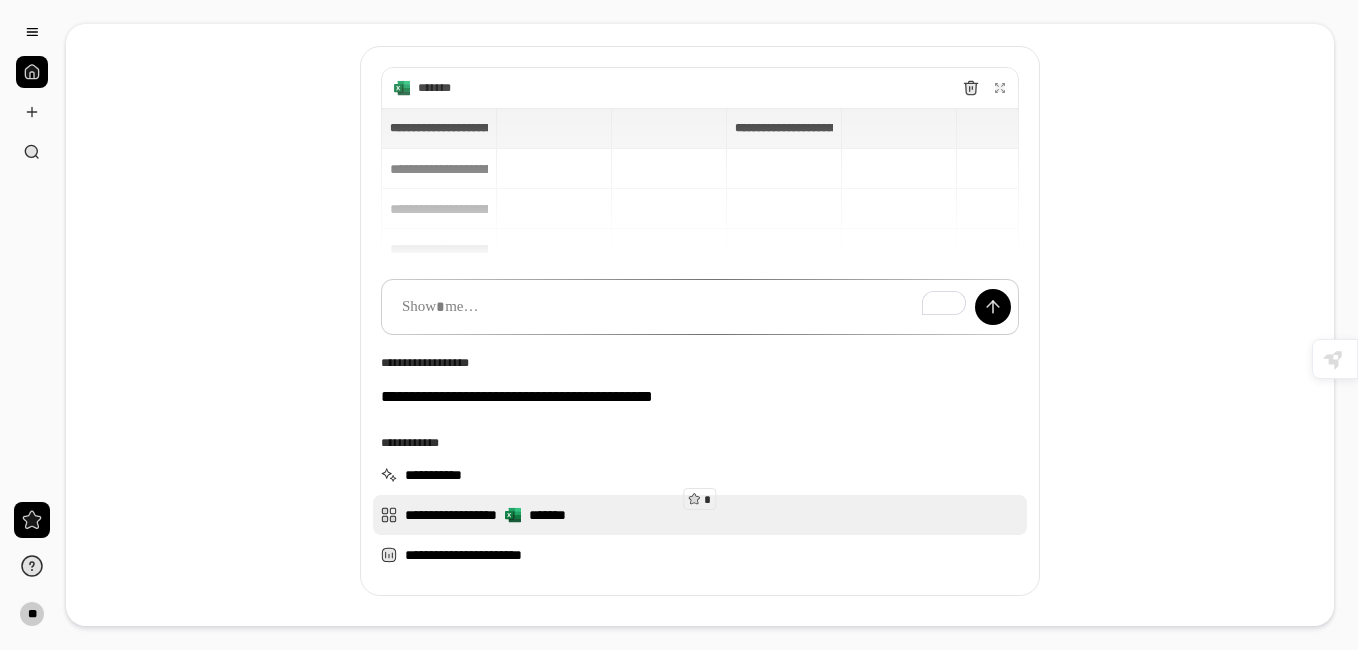 click on "**********" at bounding box center (700, 515) 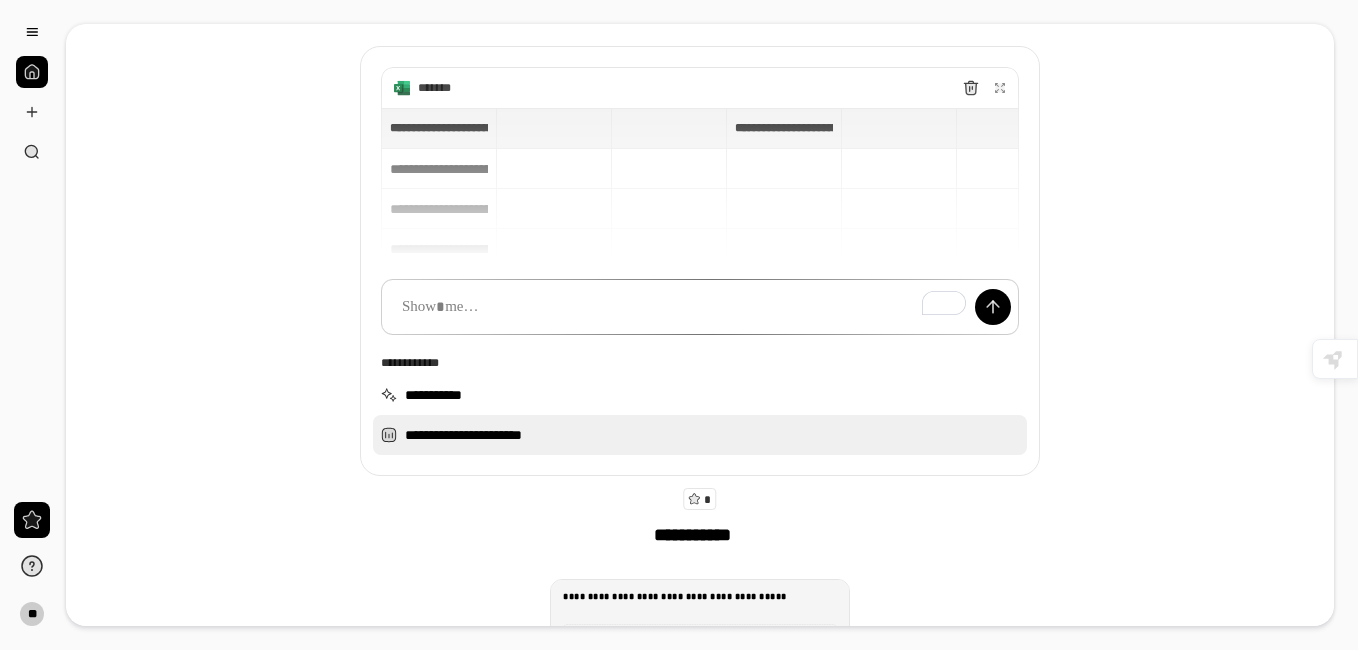 click on "**********" at bounding box center (700, 435) 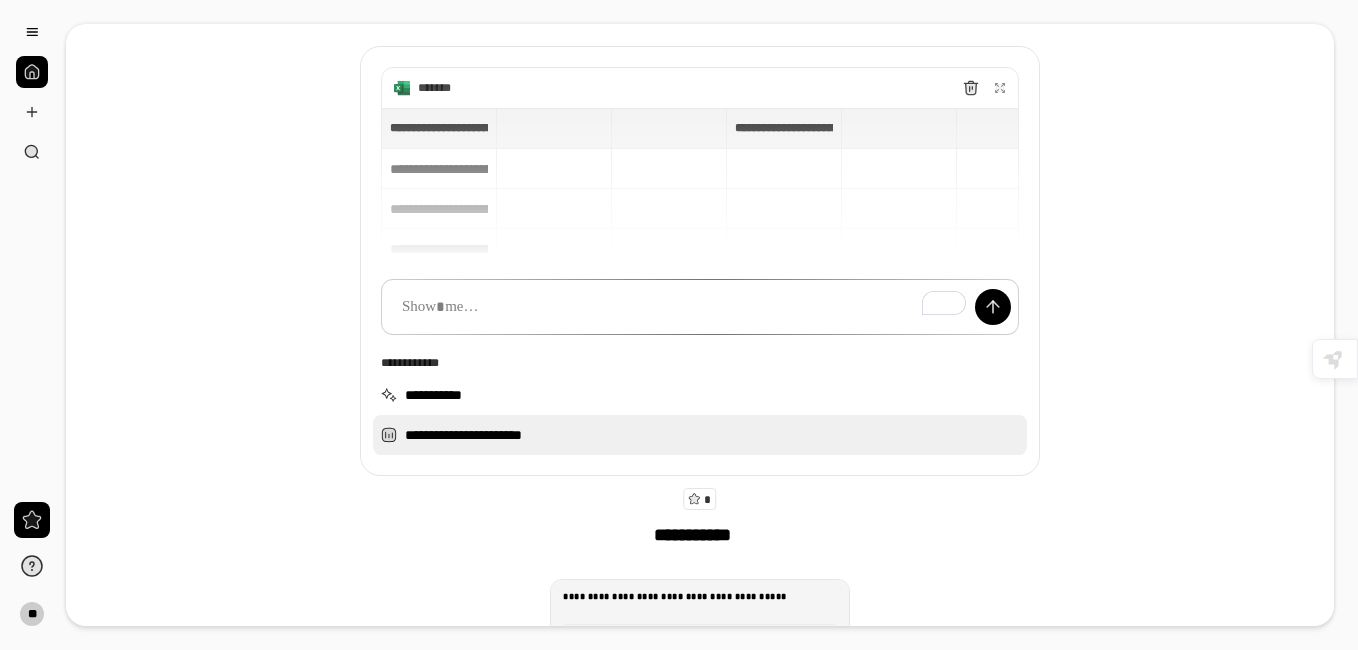 type on "**********" 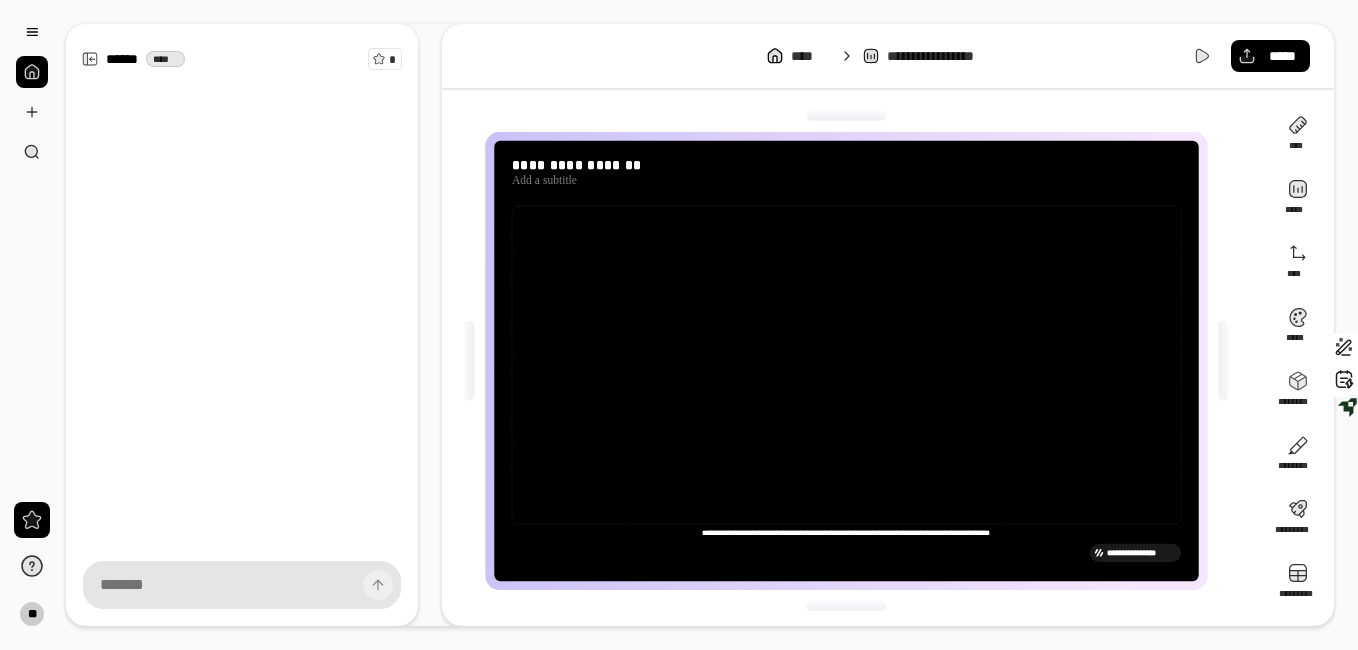scroll, scrollTop: 0, scrollLeft: 0, axis: both 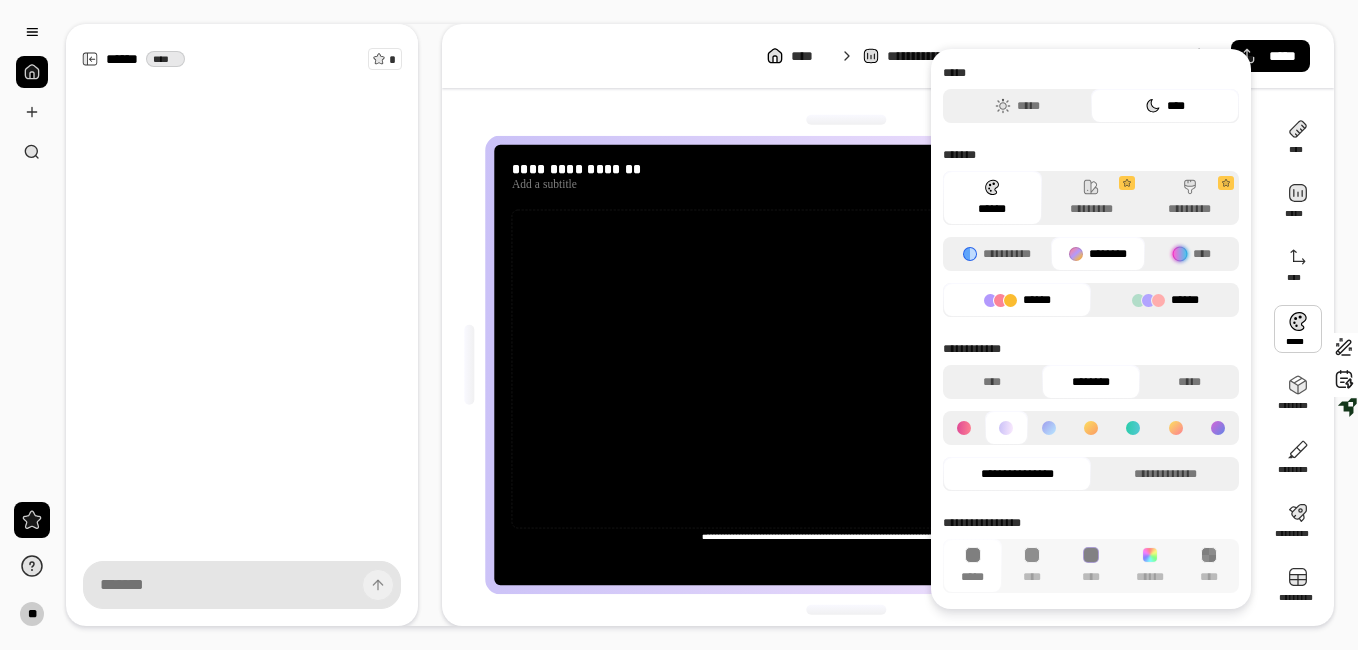 click on "******" at bounding box center (1165, 300) 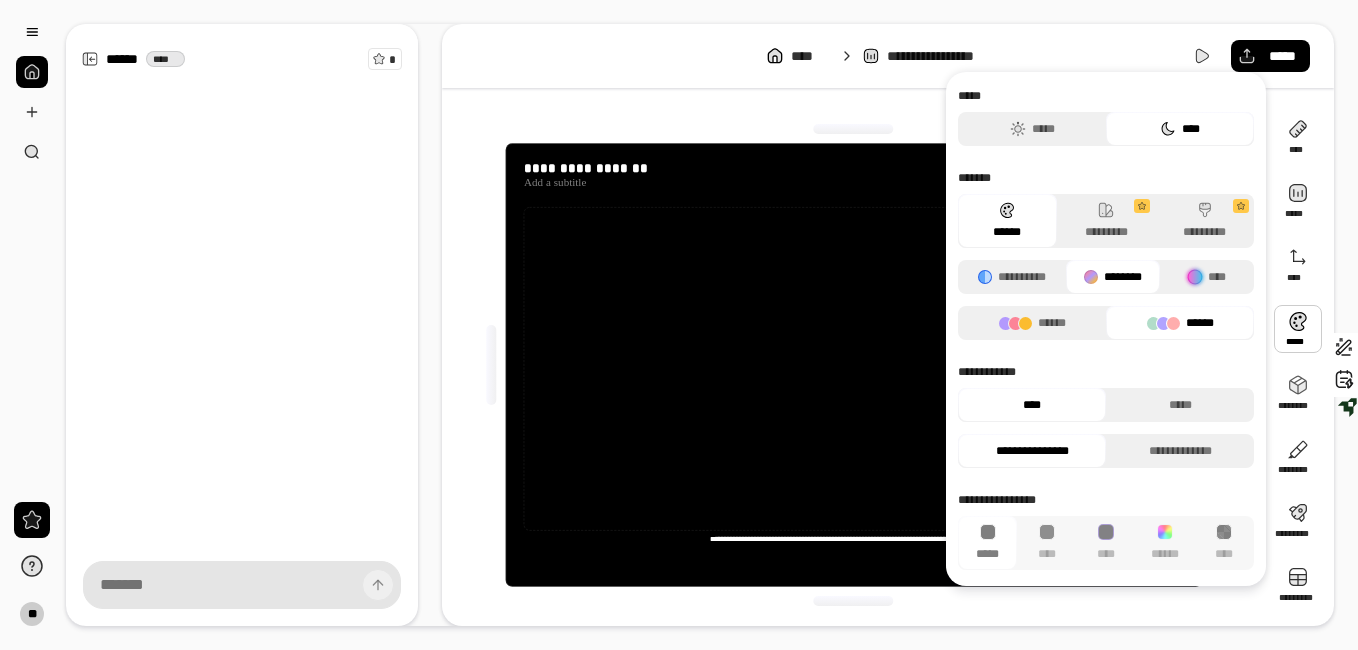 click on "****" at bounding box center (1180, 129) 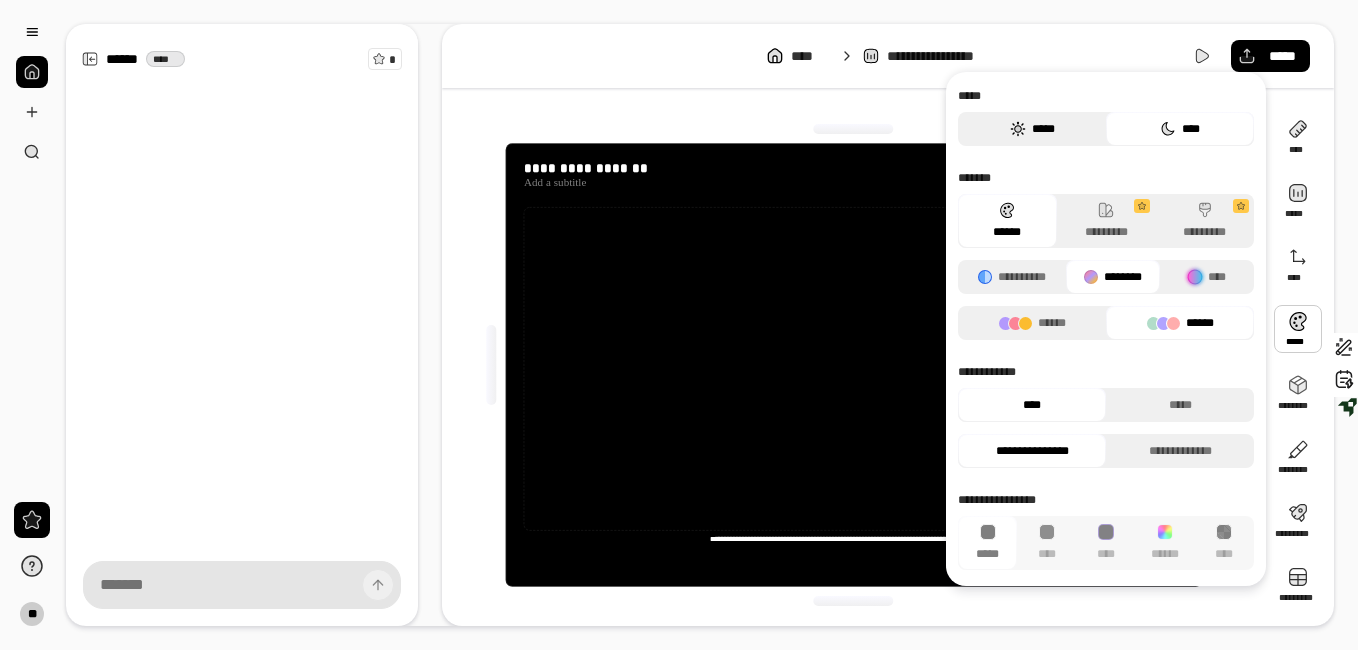 click on "*****" at bounding box center (1032, 129) 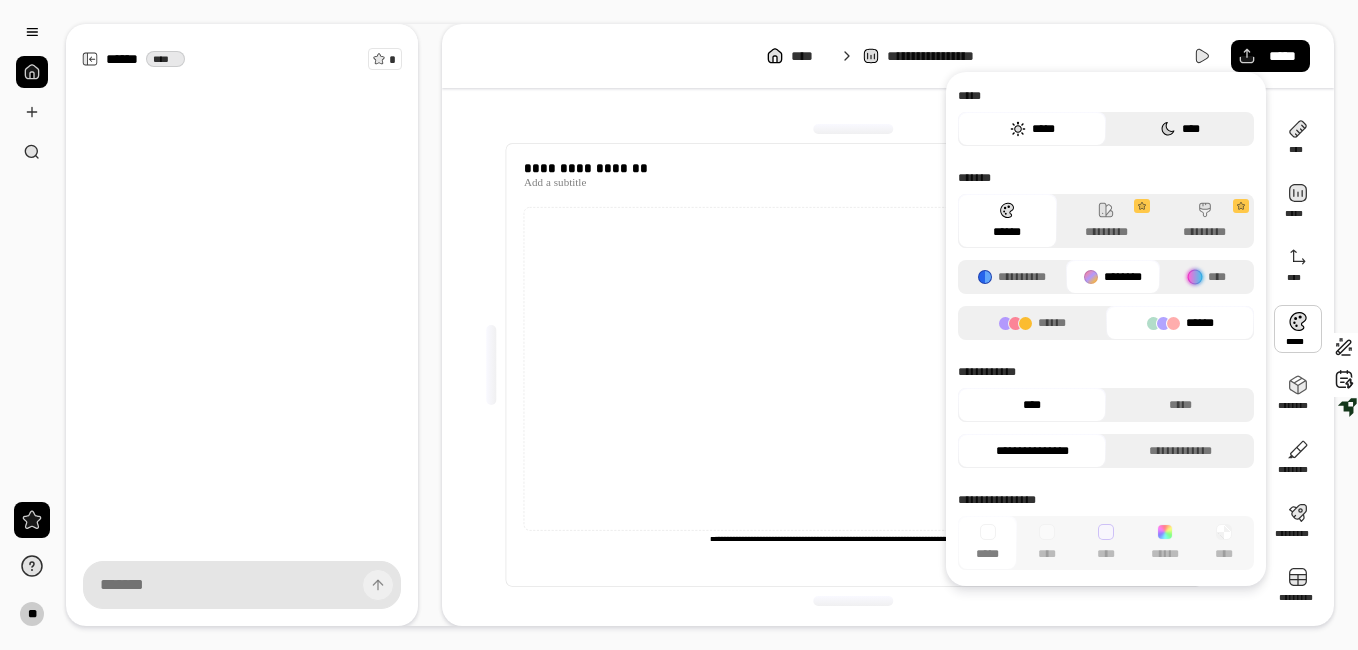 click on "****" at bounding box center [1180, 129] 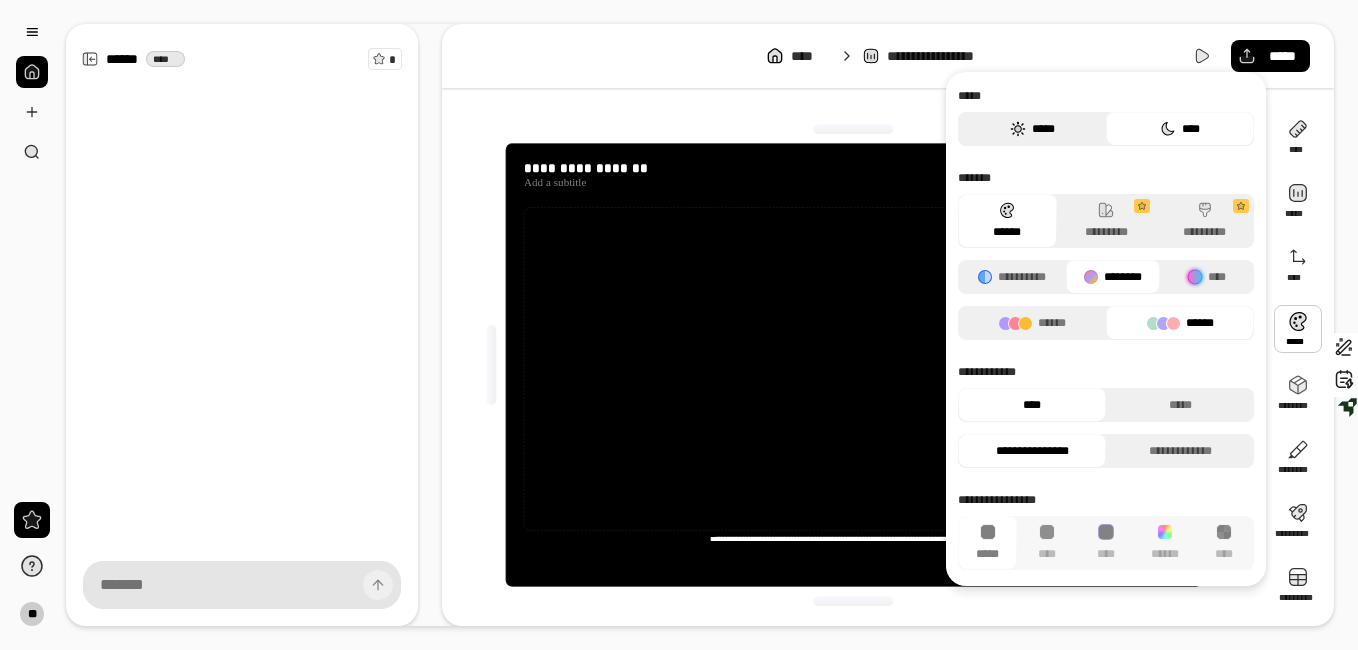 click on "*****" at bounding box center [1032, 129] 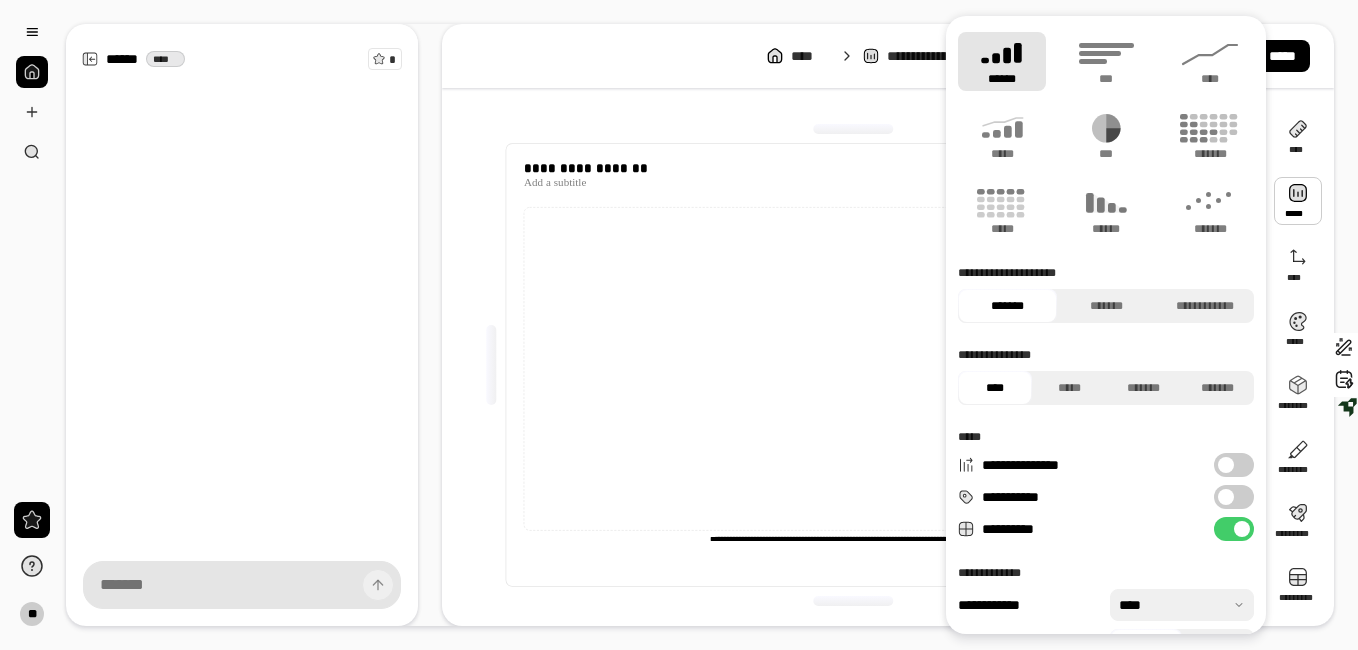 click at bounding box center [1298, 201] 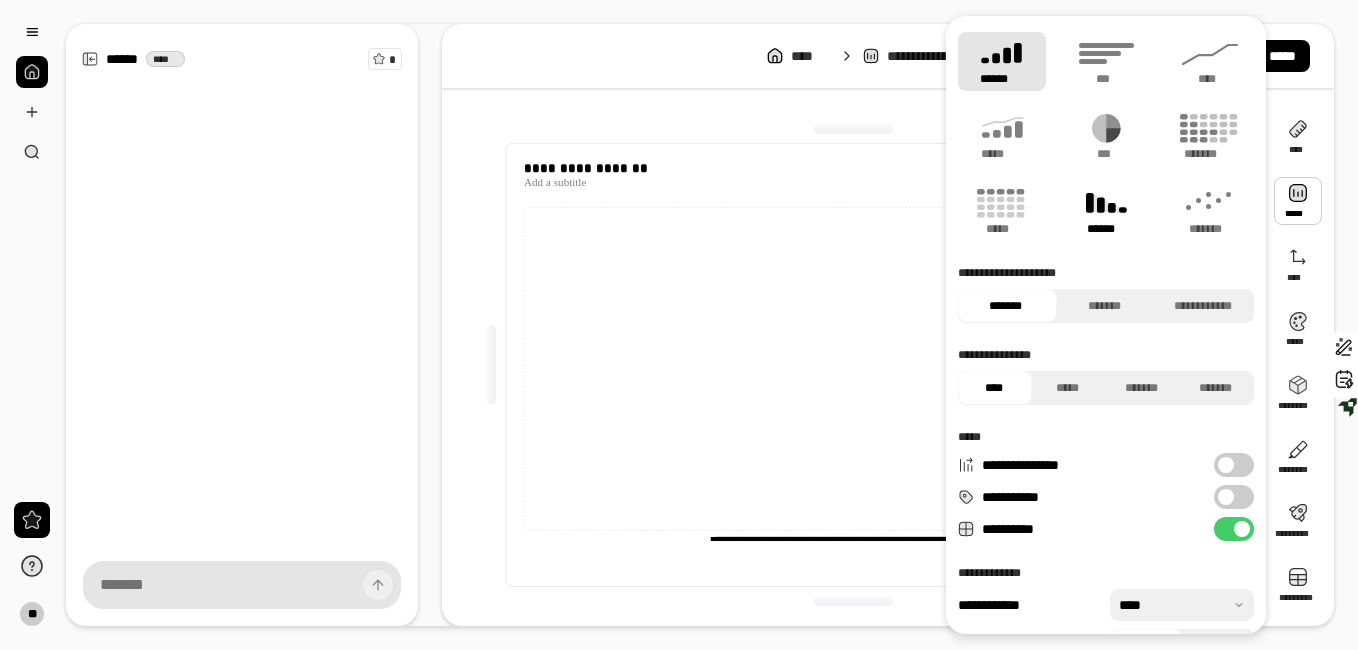click on "******" at bounding box center (1106, 229) 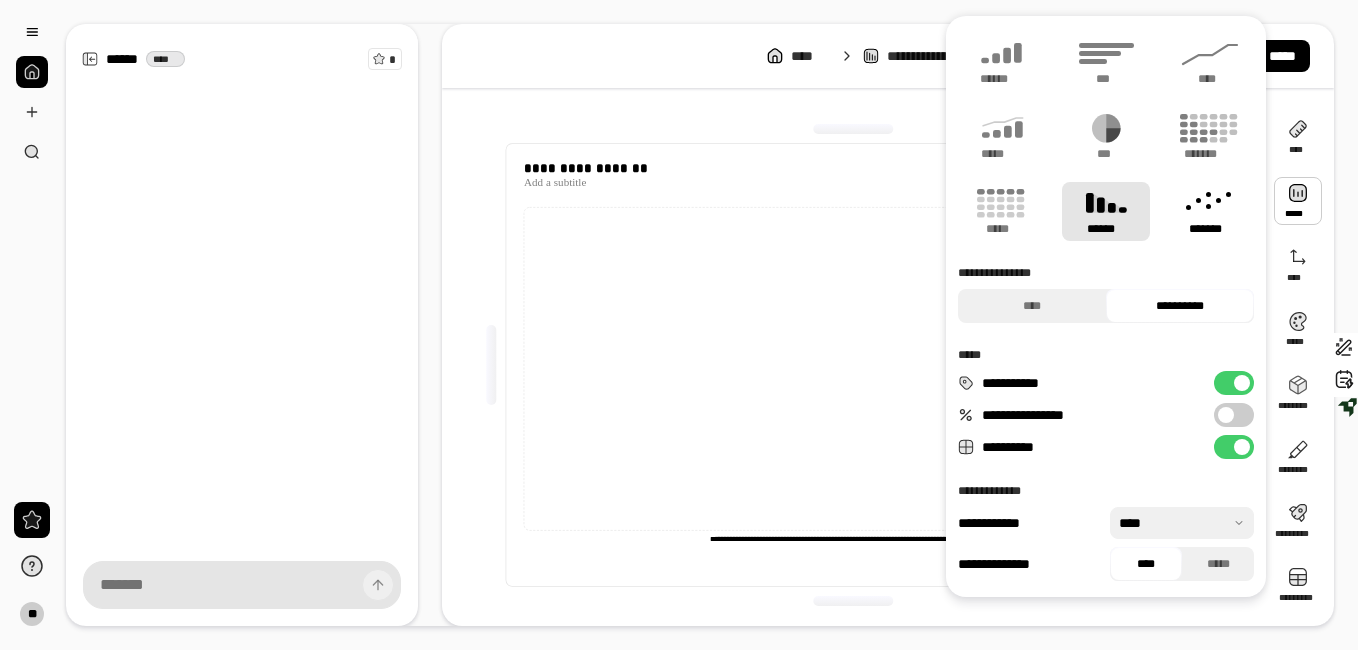 click 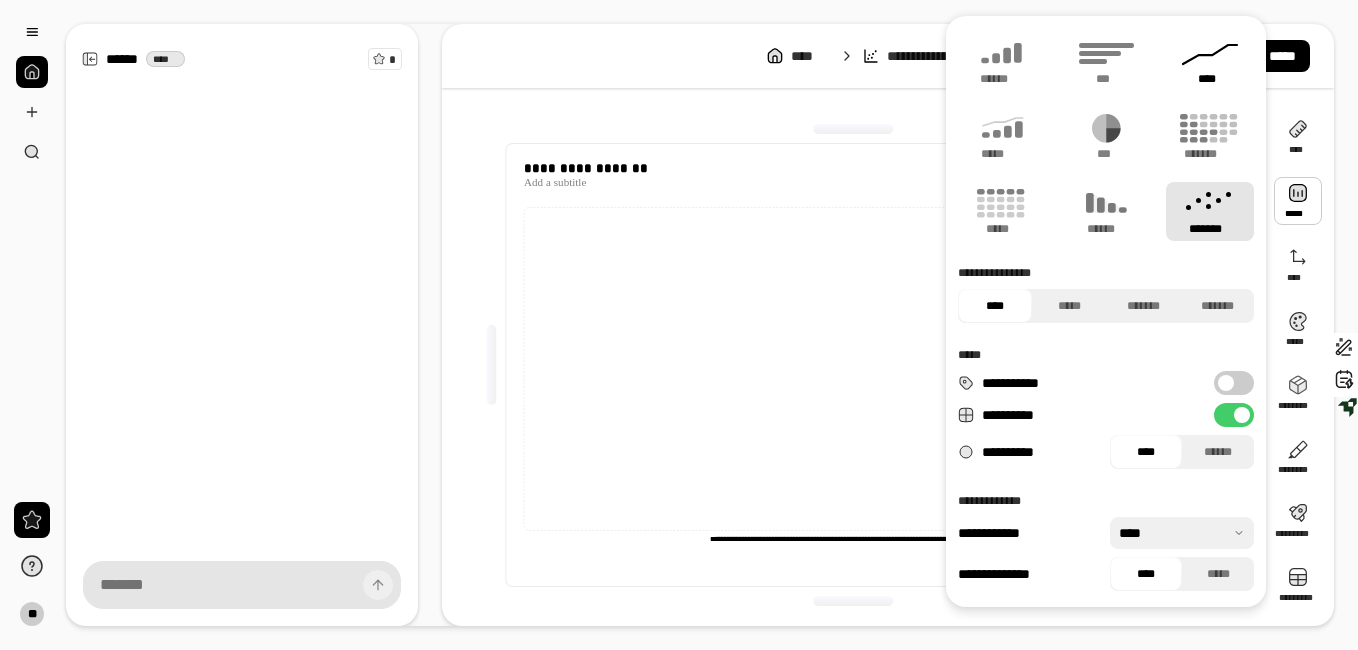 click 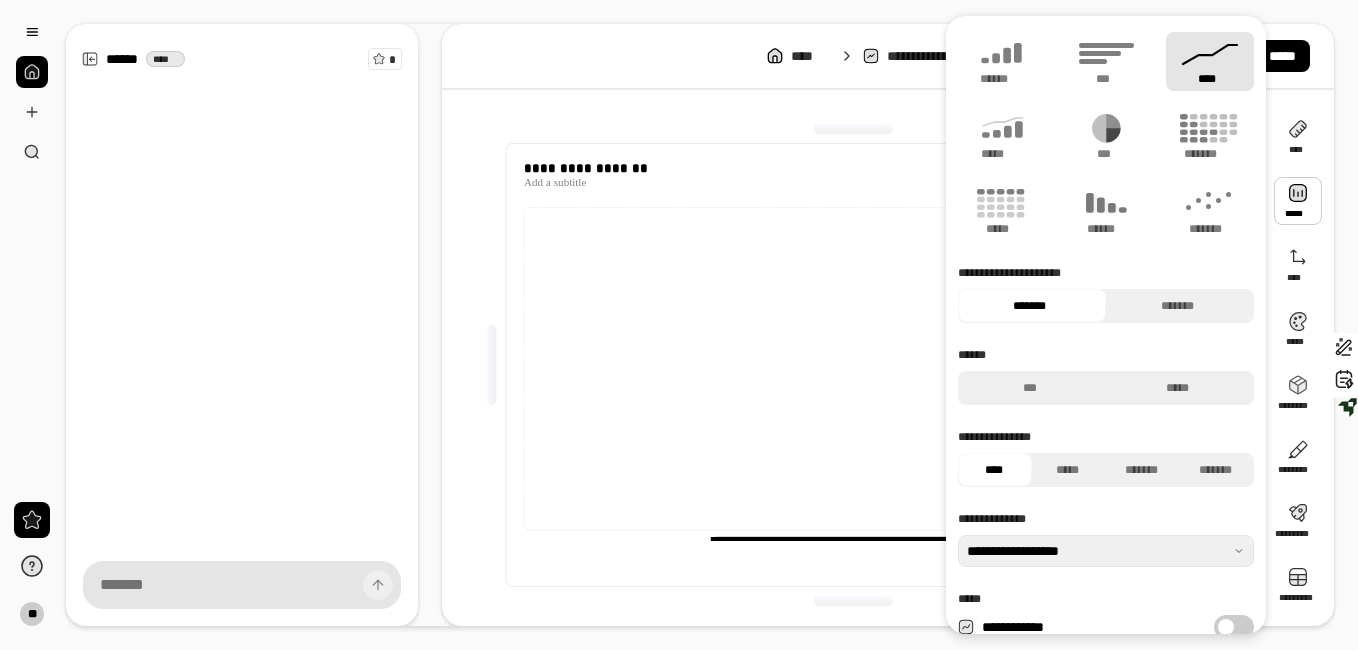 click on "****" at bounding box center [1210, 61] 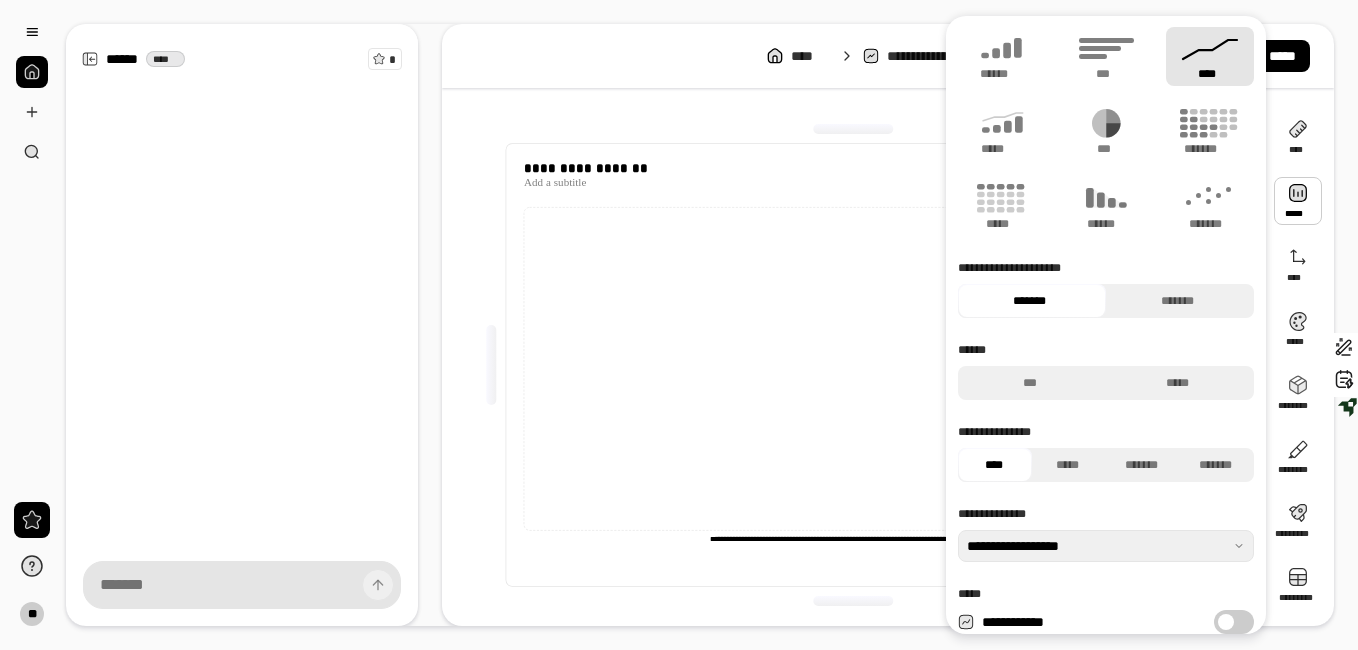 scroll, scrollTop: 0, scrollLeft: 0, axis: both 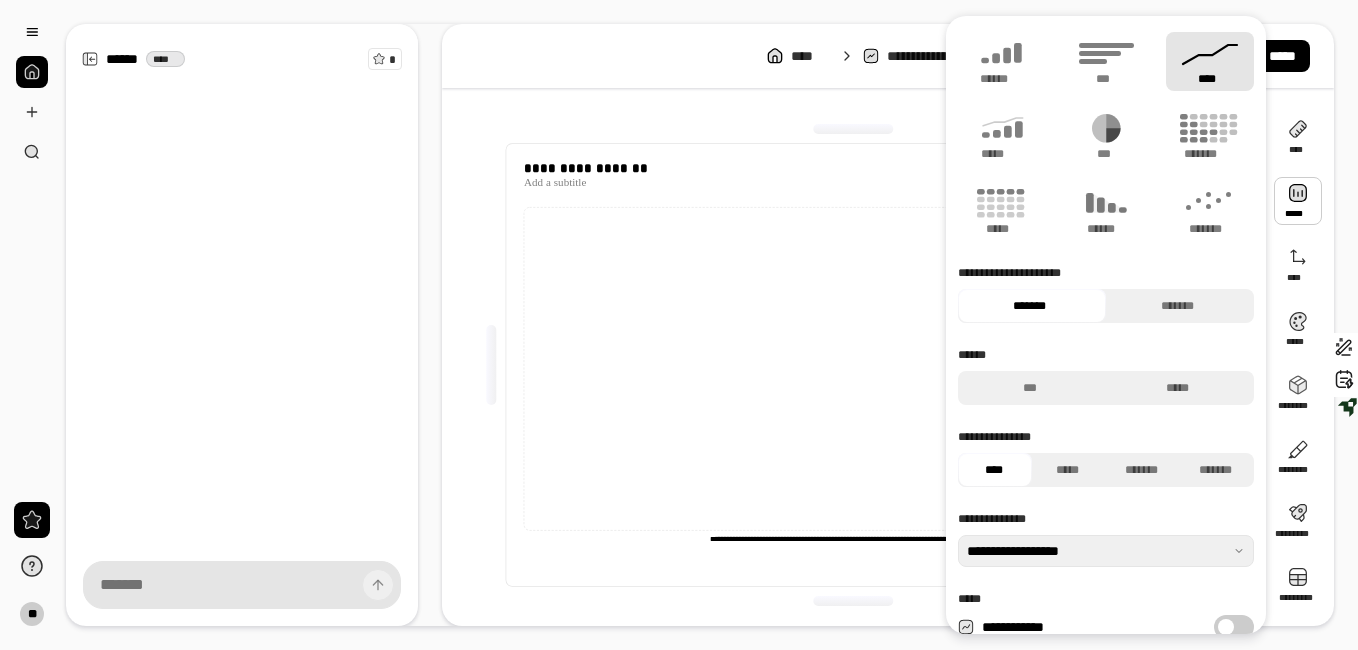 drag, startPoint x: 1196, startPoint y: 64, endPoint x: 387, endPoint y: 483, distance: 911.0664 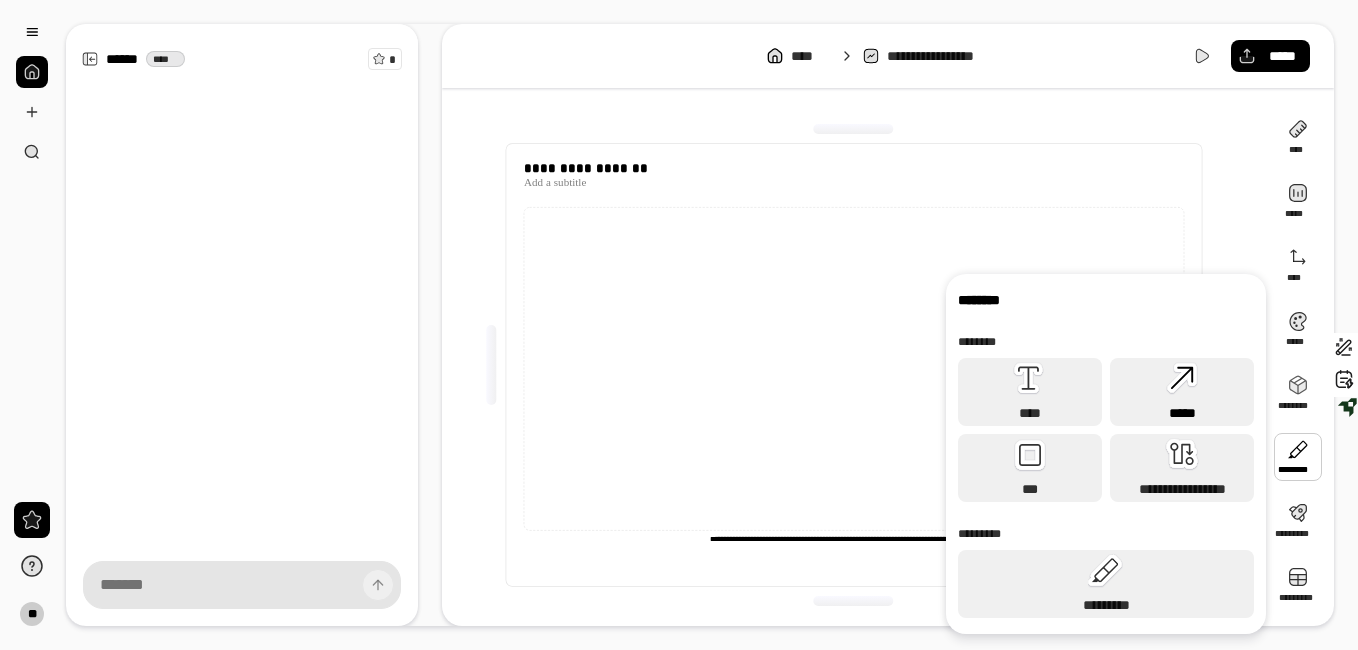click on "*****" at bounding box center (1182, 392) 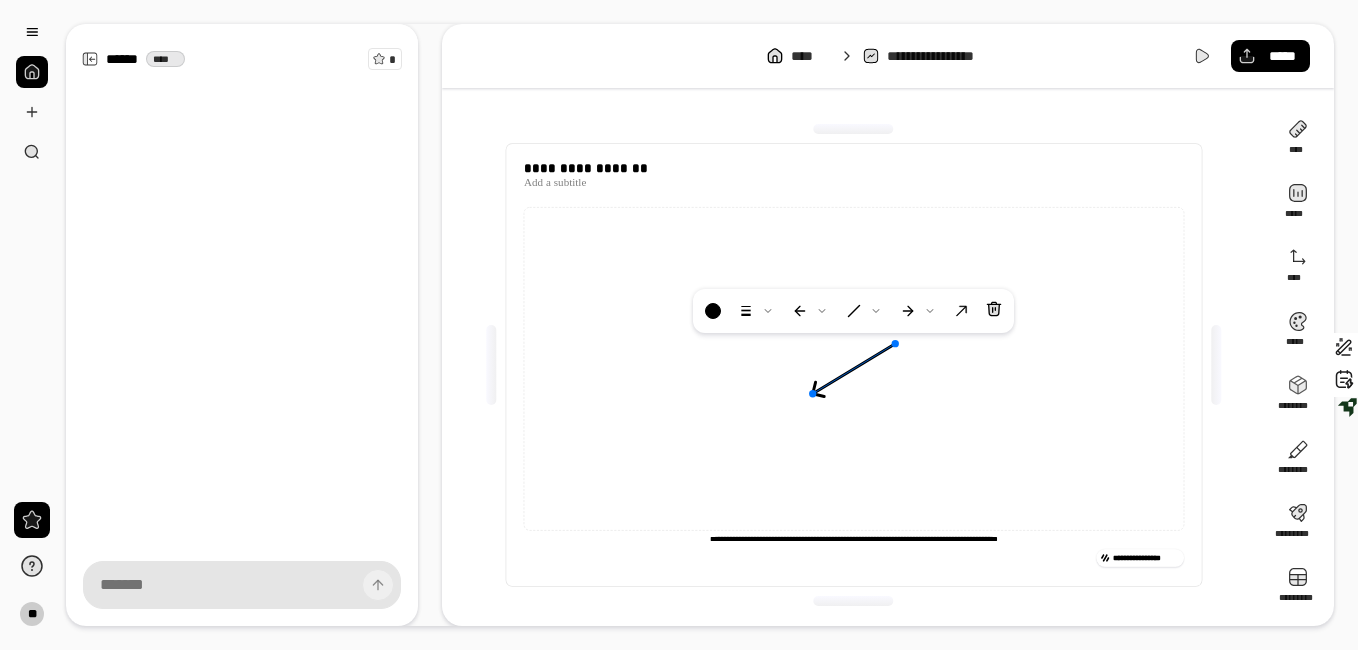 type on "**********" 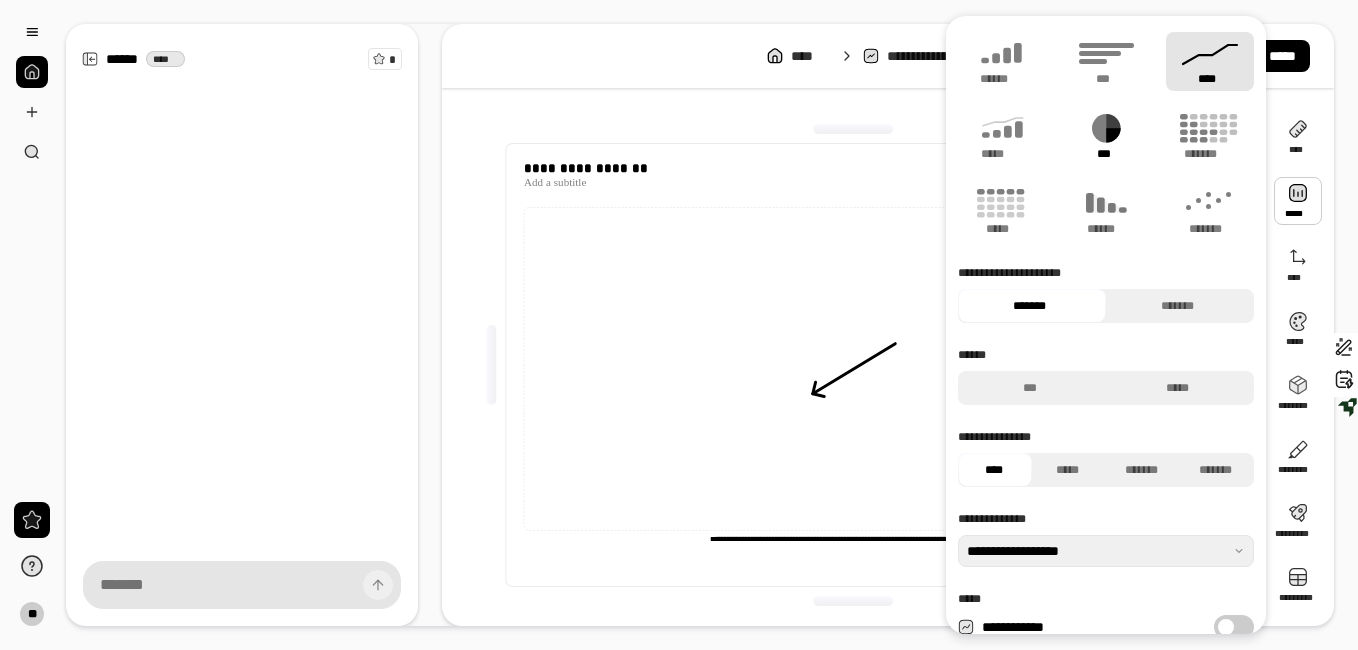 click on "***" at bounding box center (1106, 136) 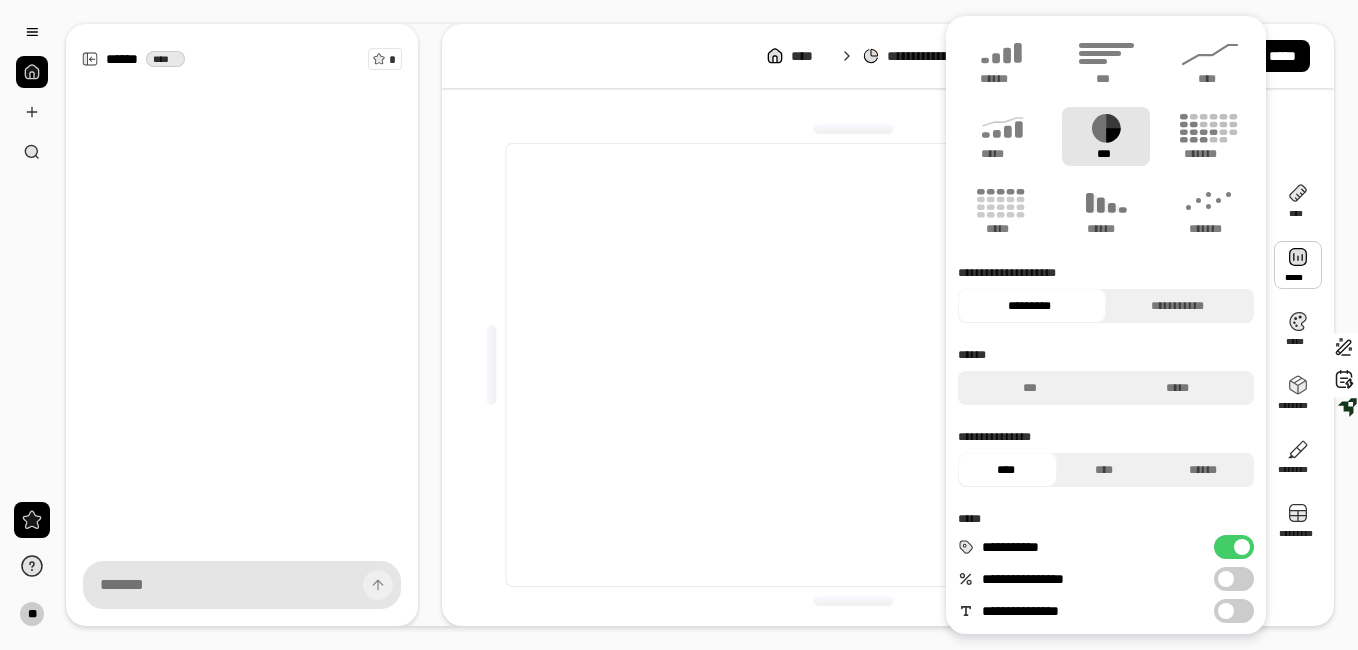 drag, startPoint x: 1101, startPoint y: 143, endPoint x: 638, endPoint y: 315, distance: 493.916 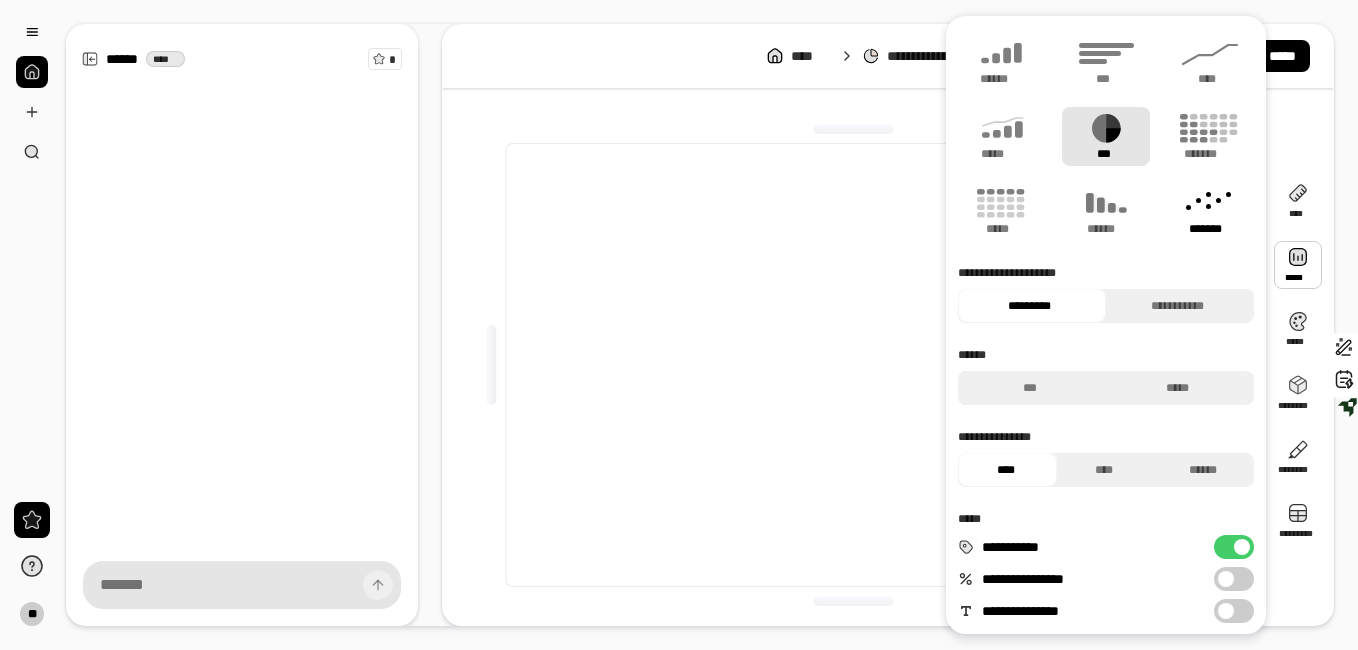 click 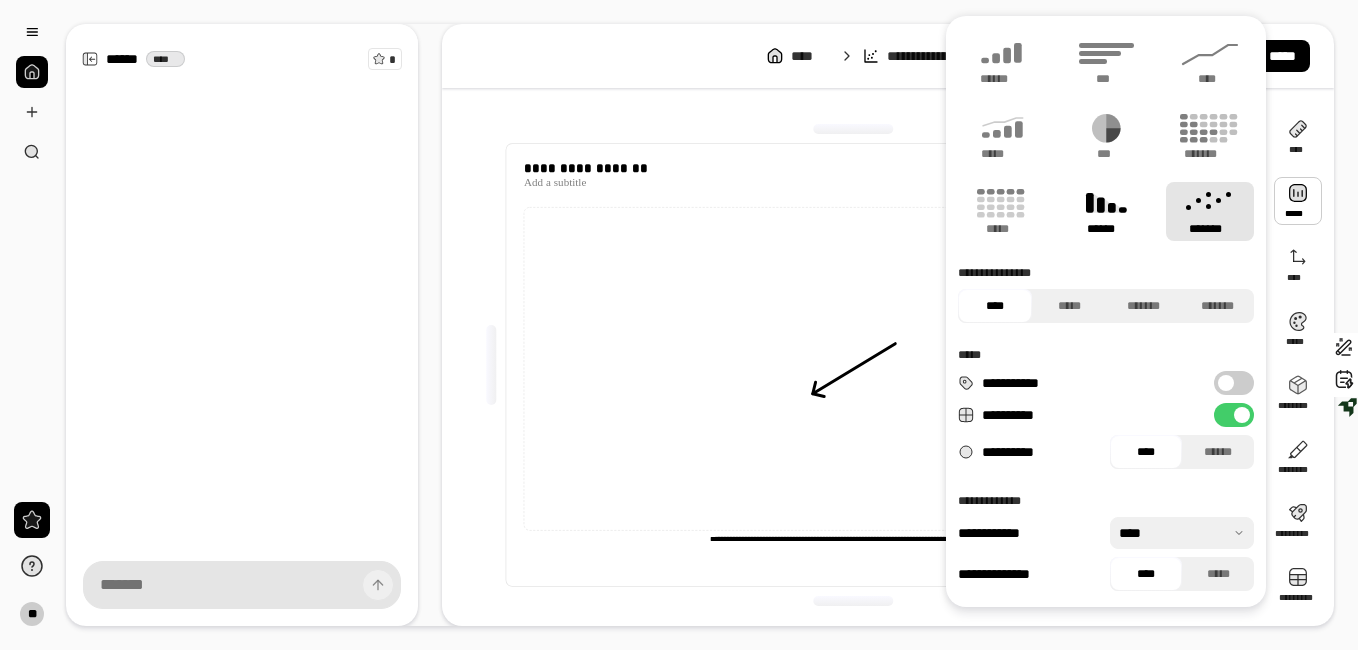 click 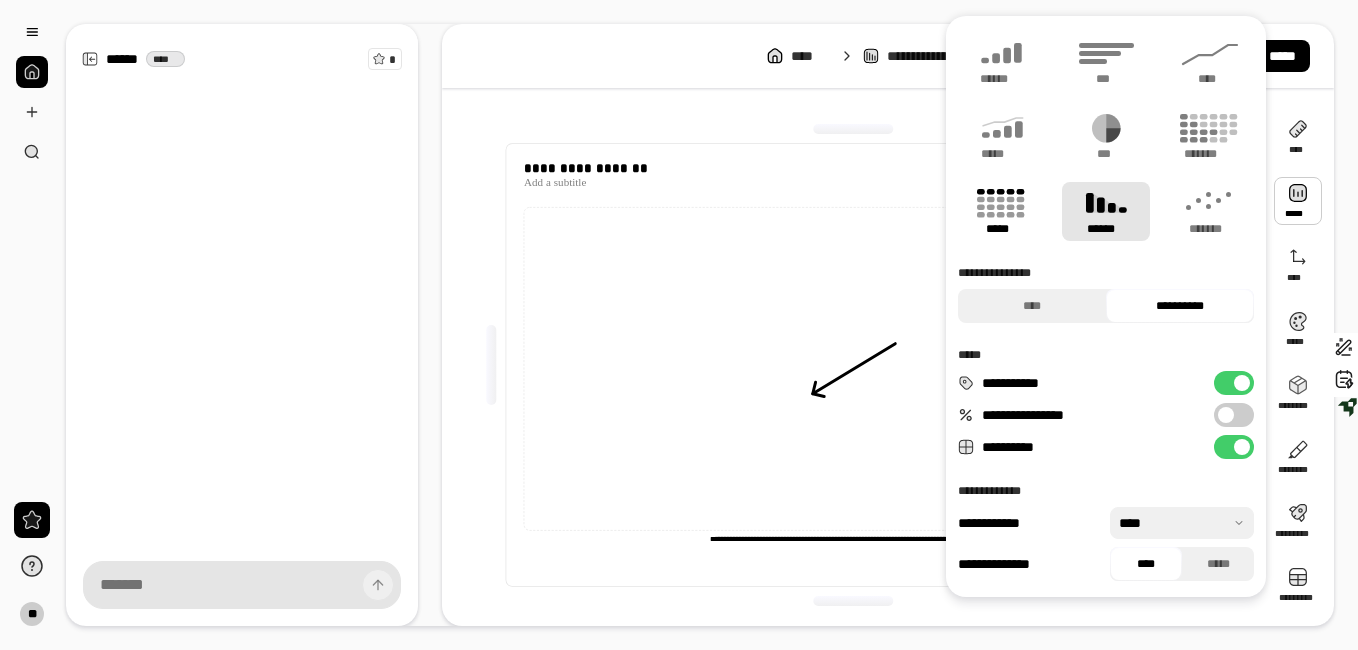 click on "*****" at bounding box center [1002, 211] 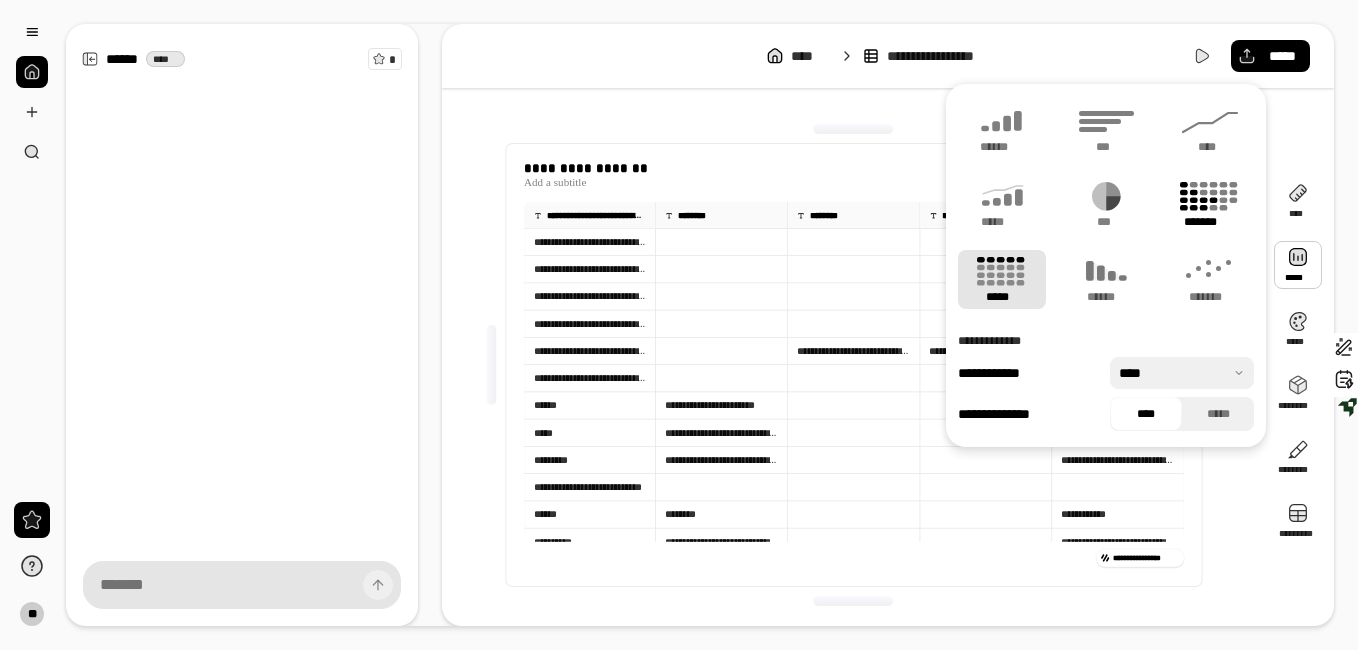 click 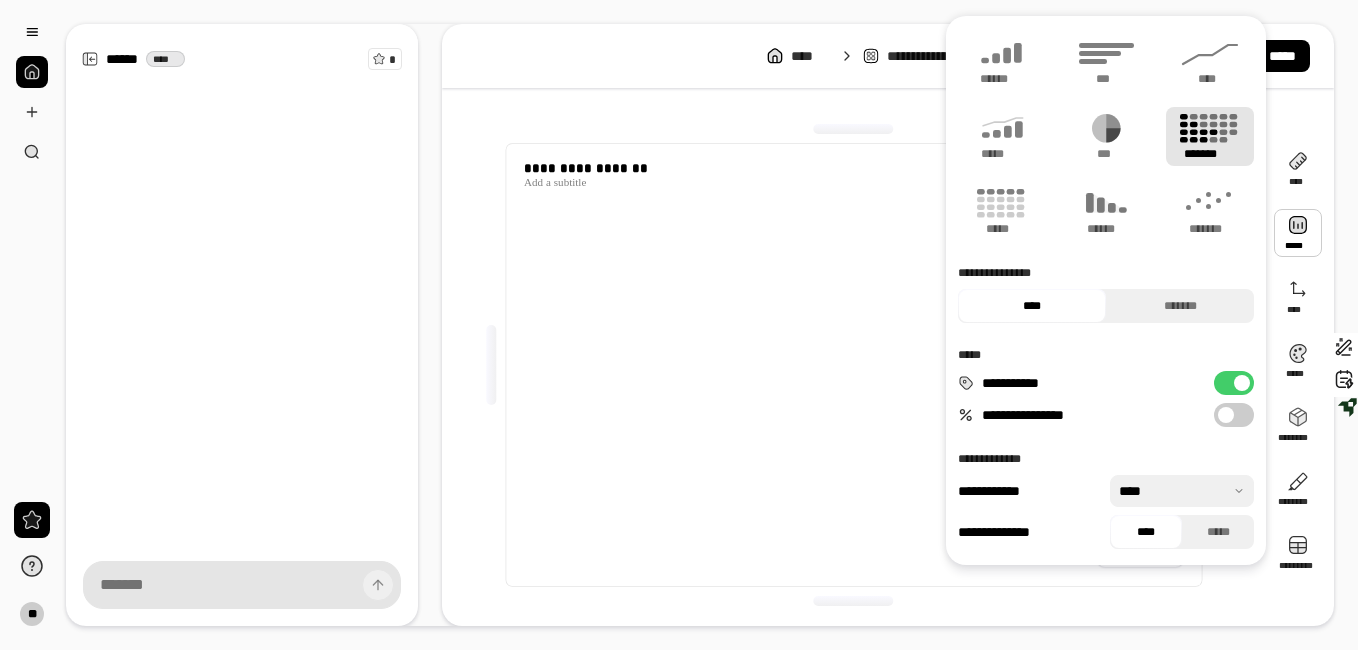 type on "**********" 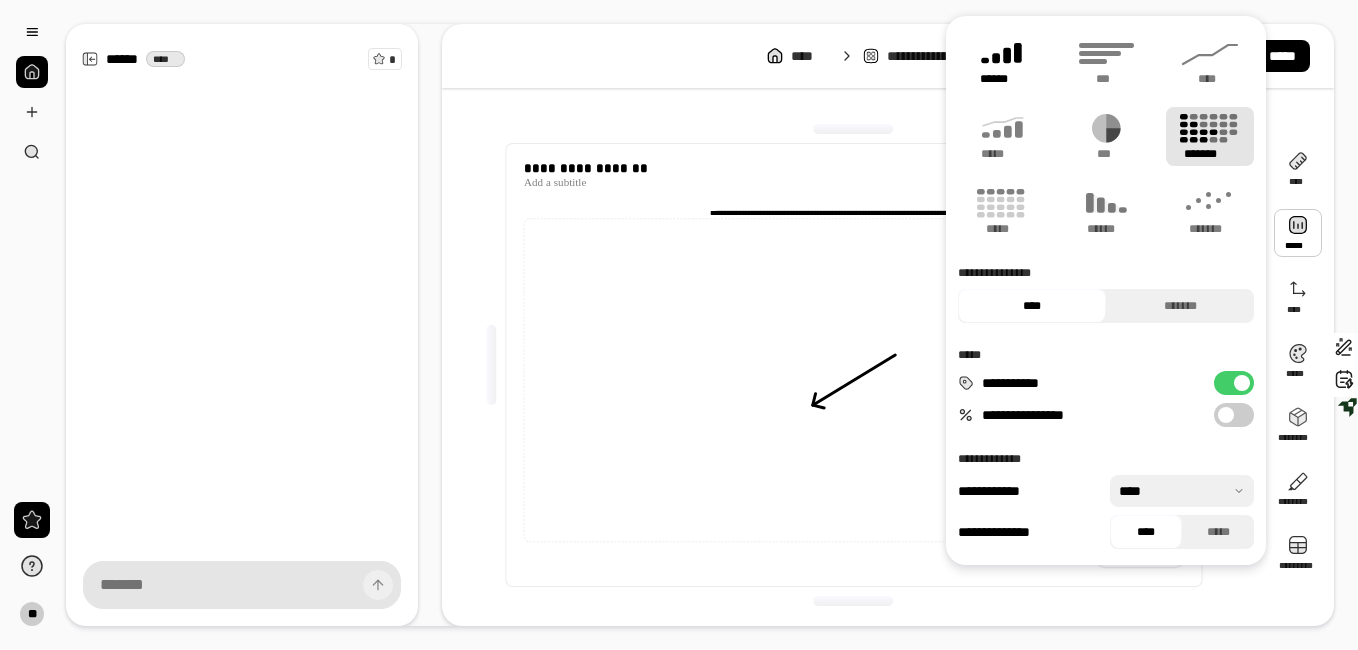 click on "******" at bounding box center [1002, 61] 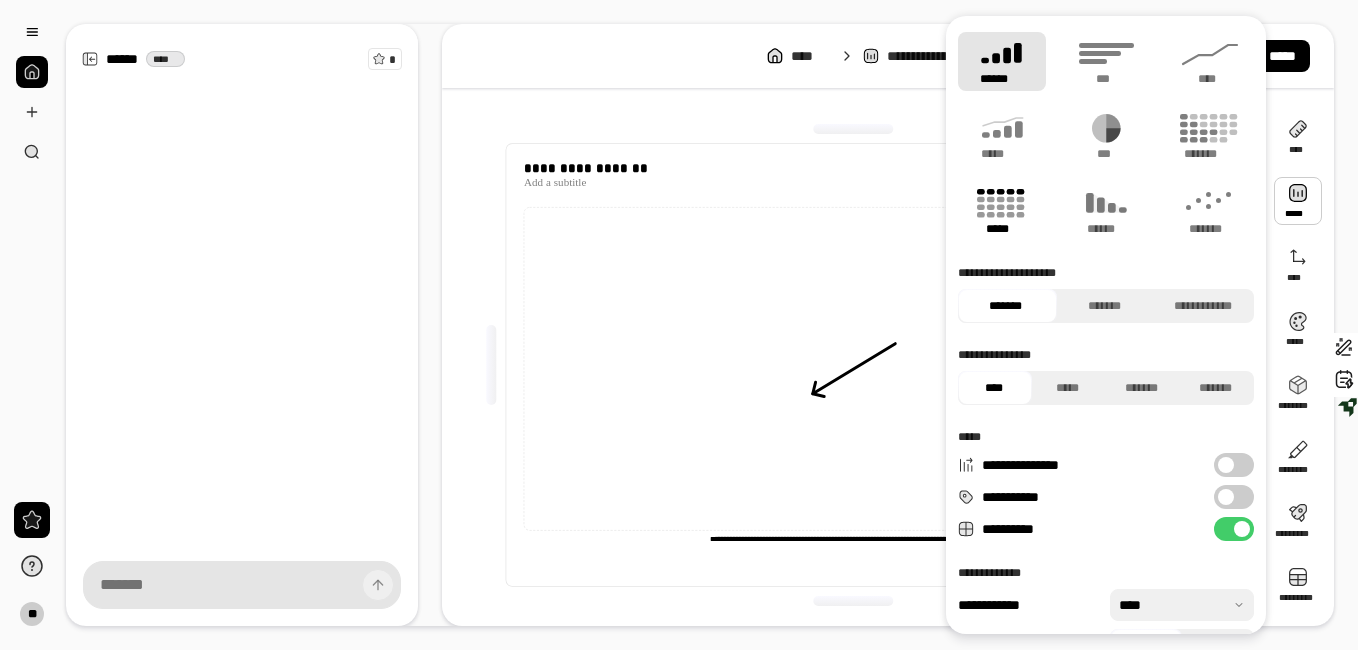 click 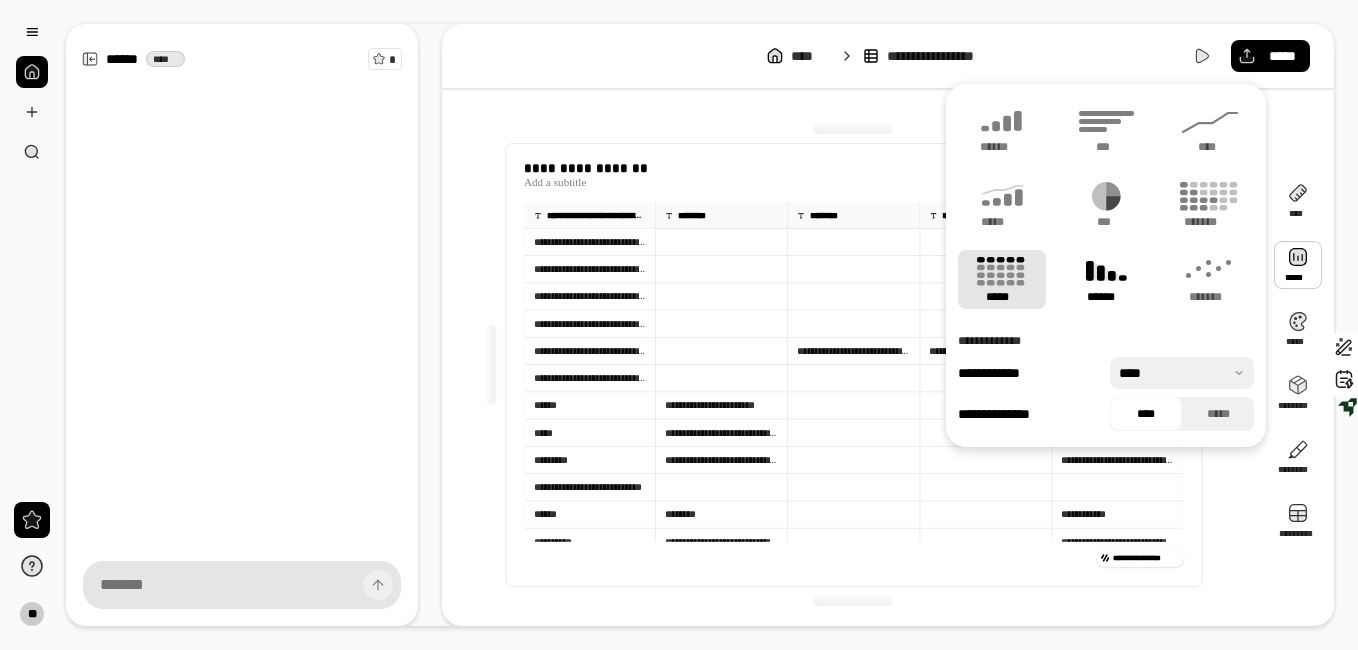 click 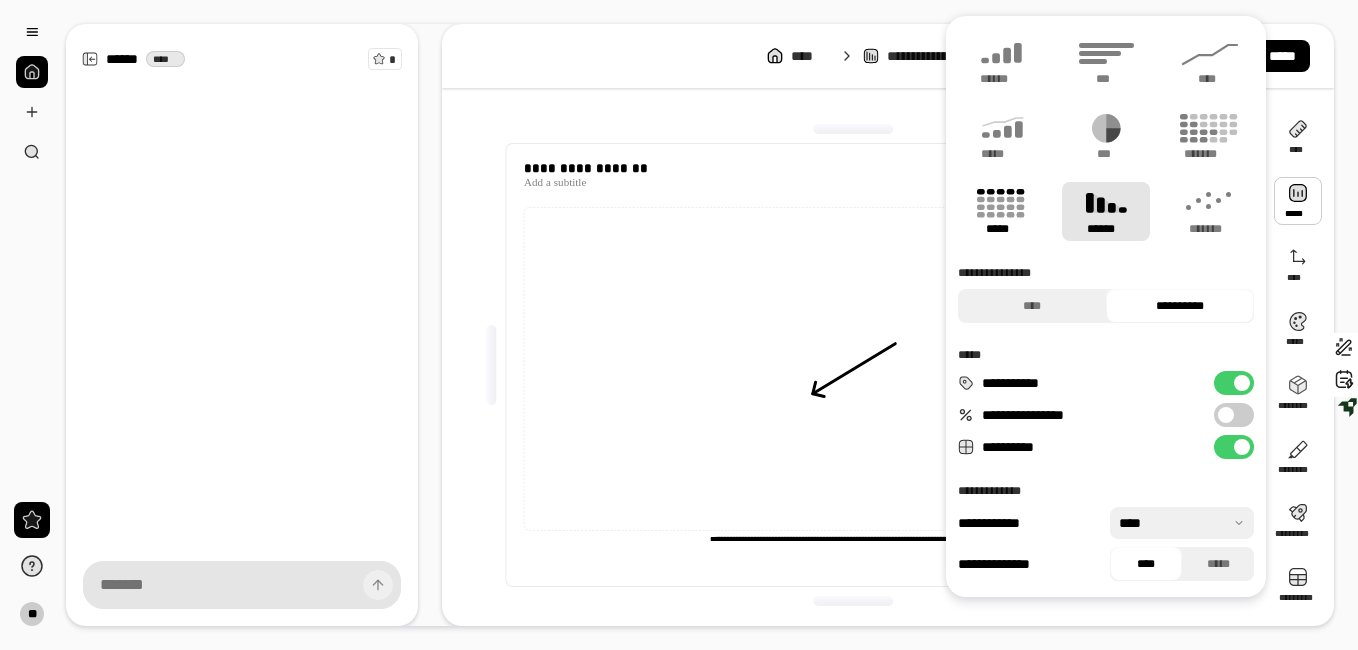 click 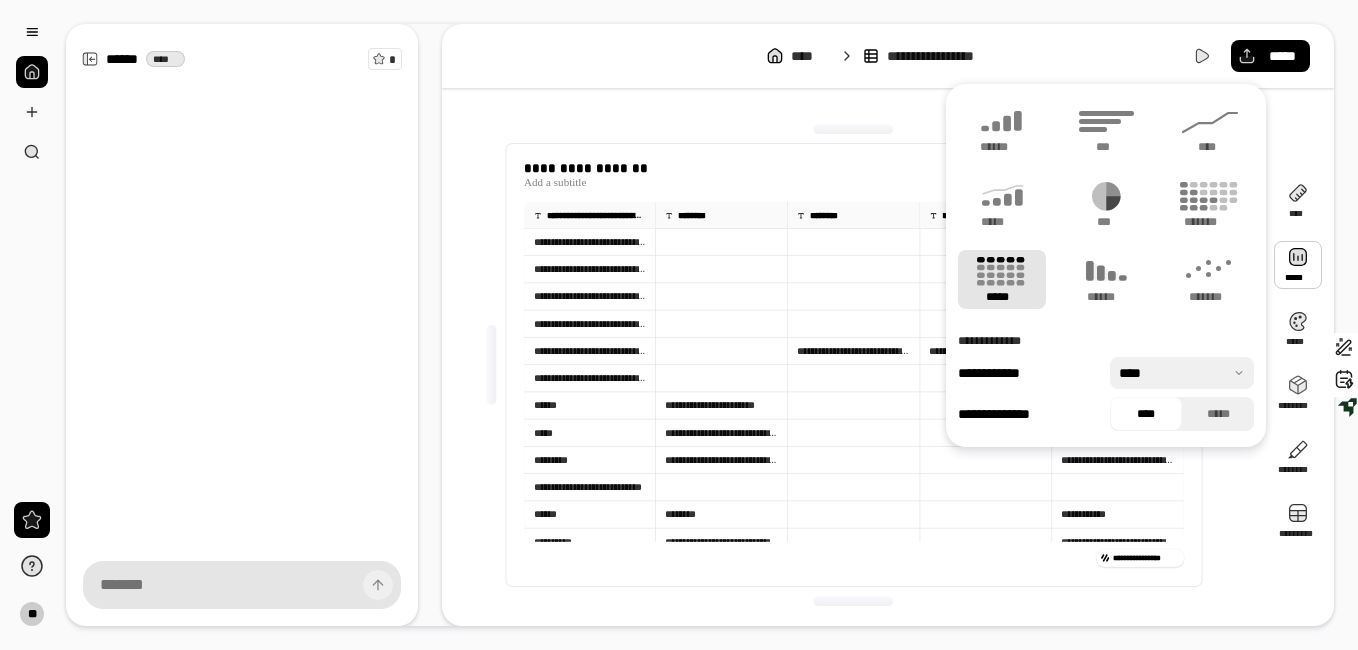 click at bounding box center (1182, 373) 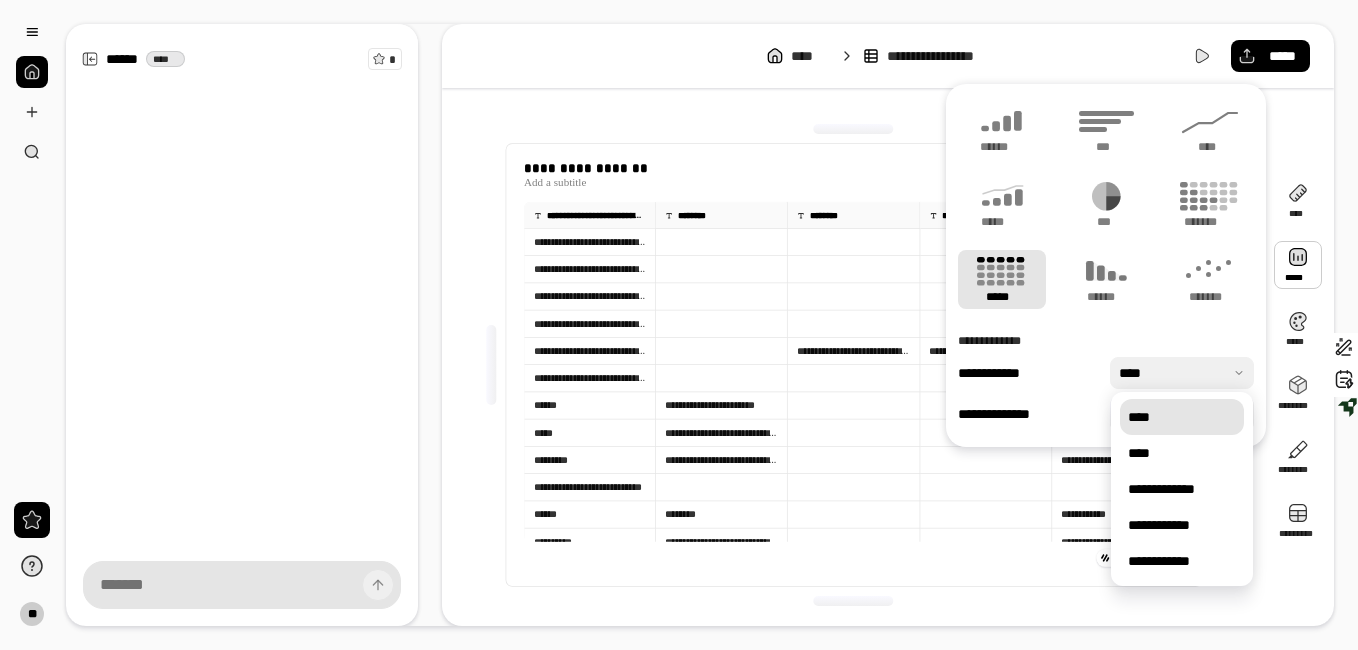 click at bounding box center (1182, 373) 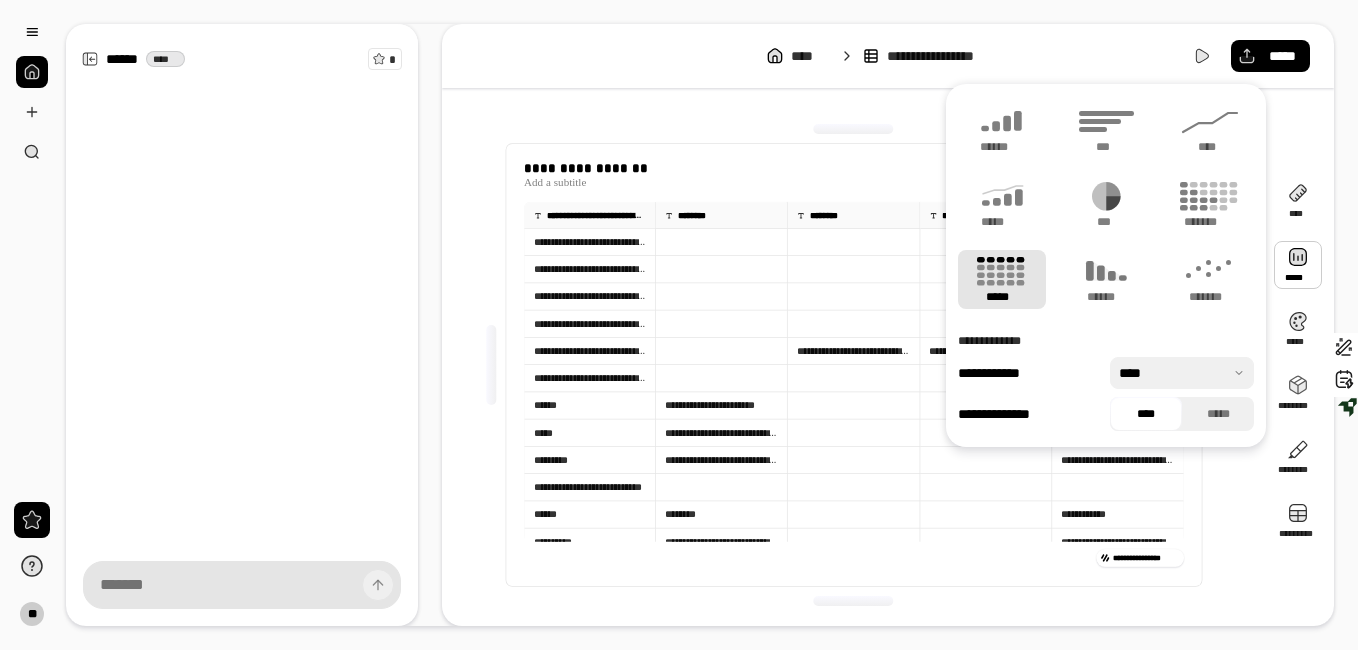 click on "****" at bounding box center [1146, 414] 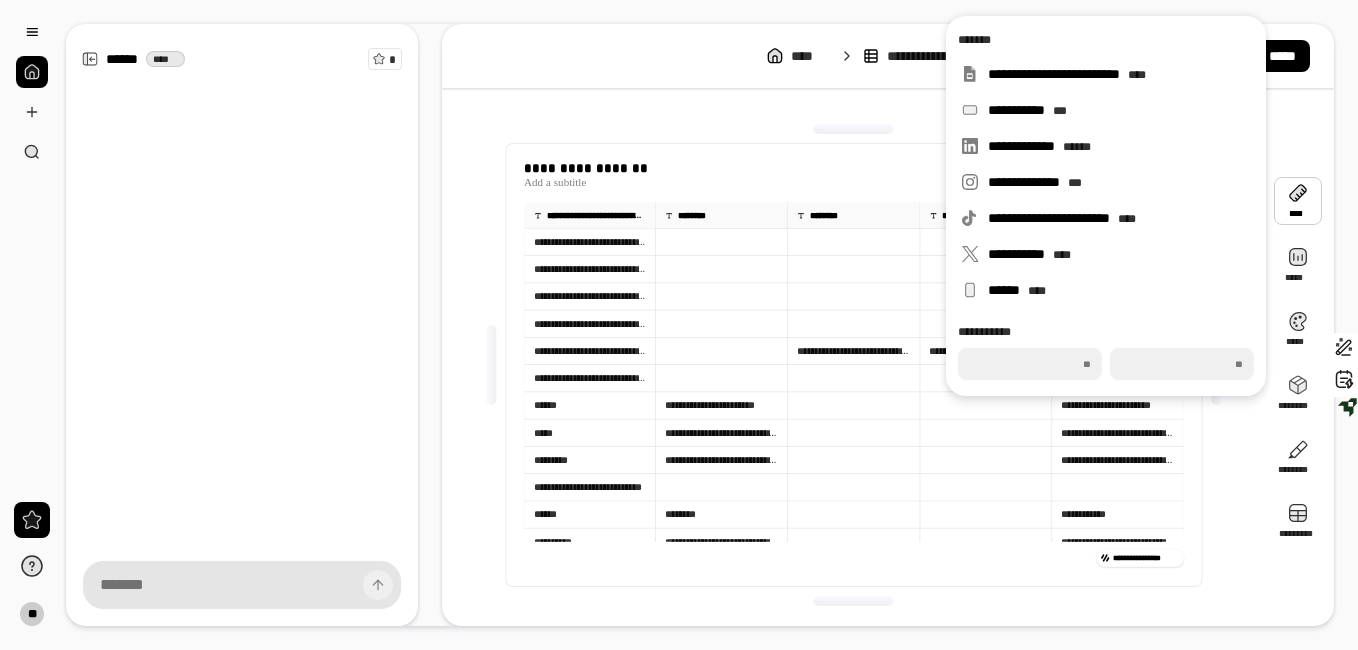 click at bounding box center (1298, 201) 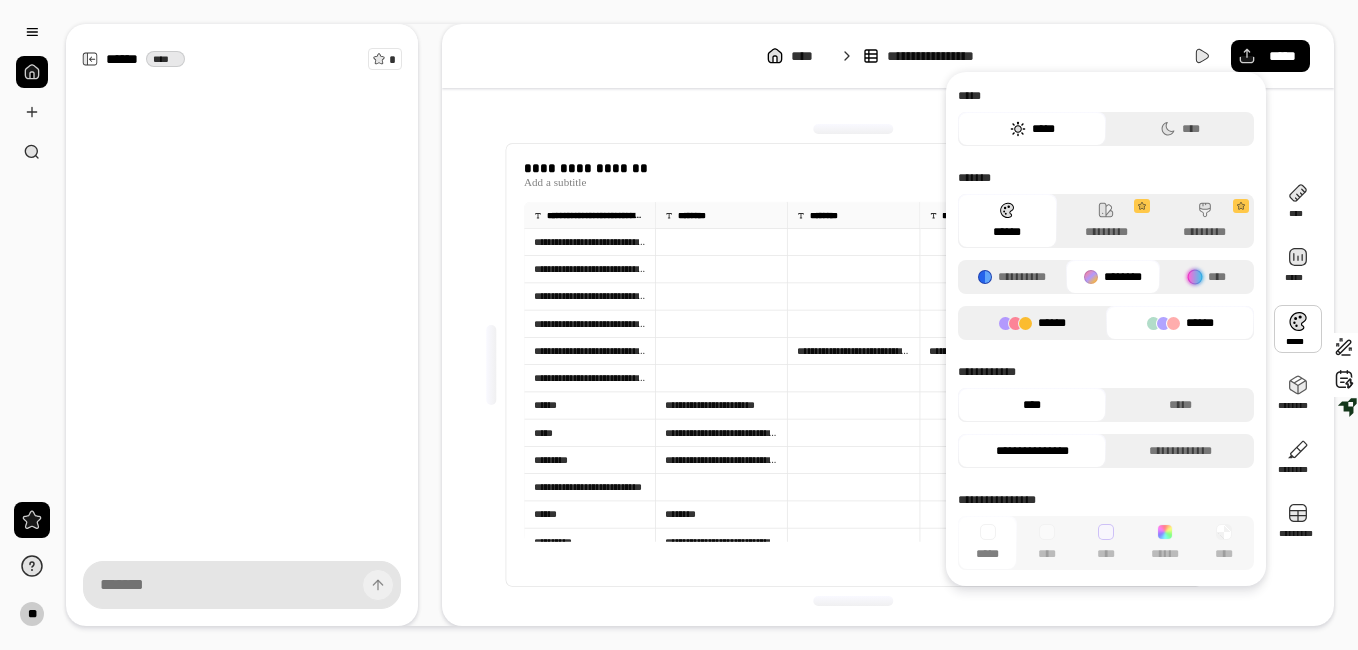 click on "******" at bounding box center [1032, 323] 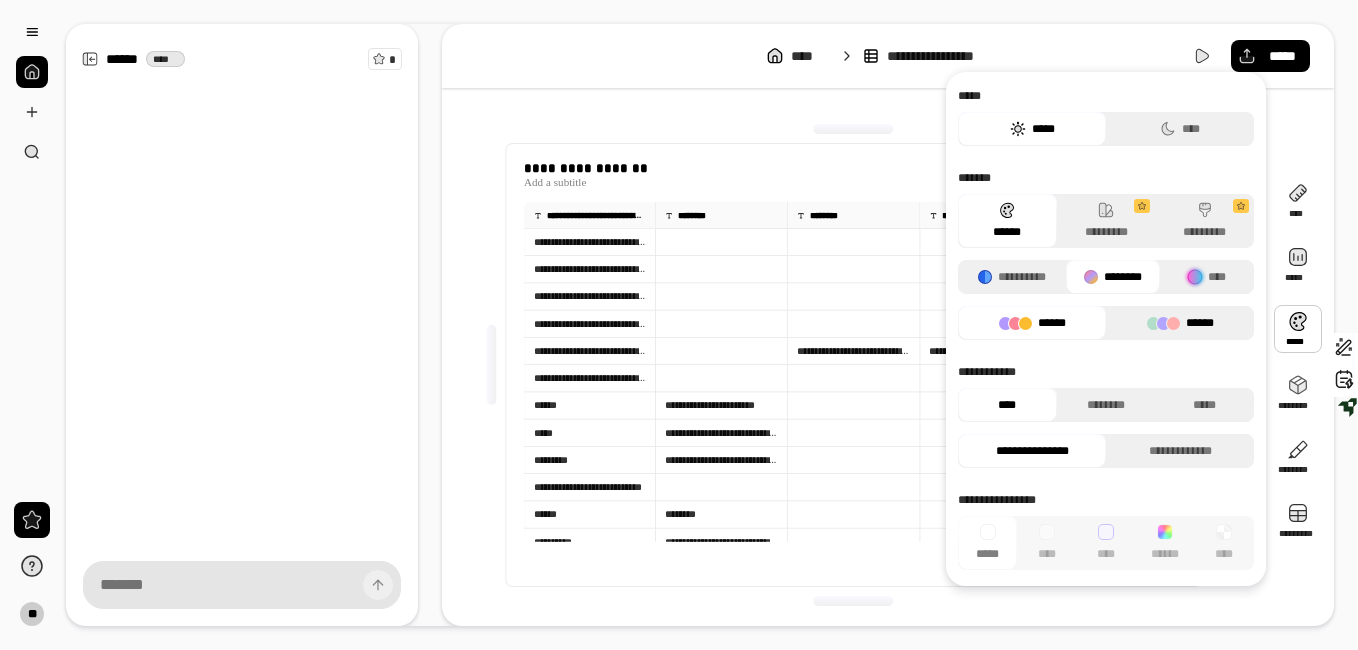 click on "******" at bounding box center [1180, 323] 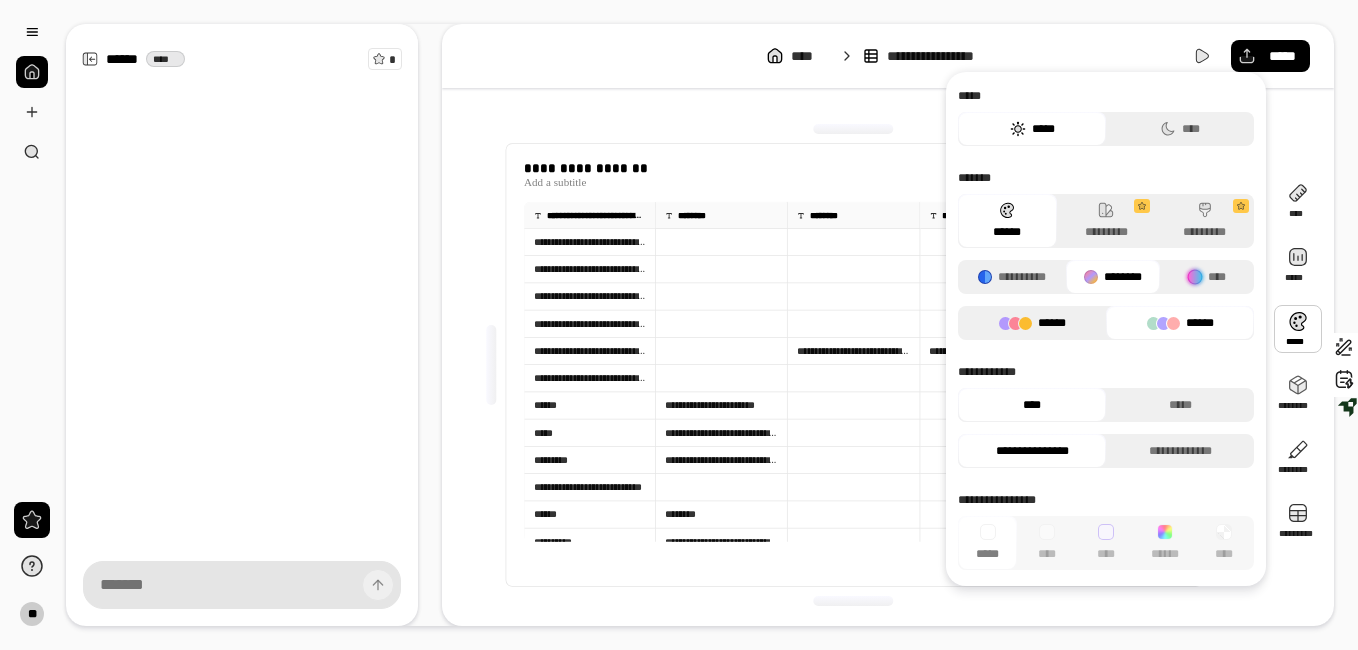 click on "******" at bounding box center [1032, 323] 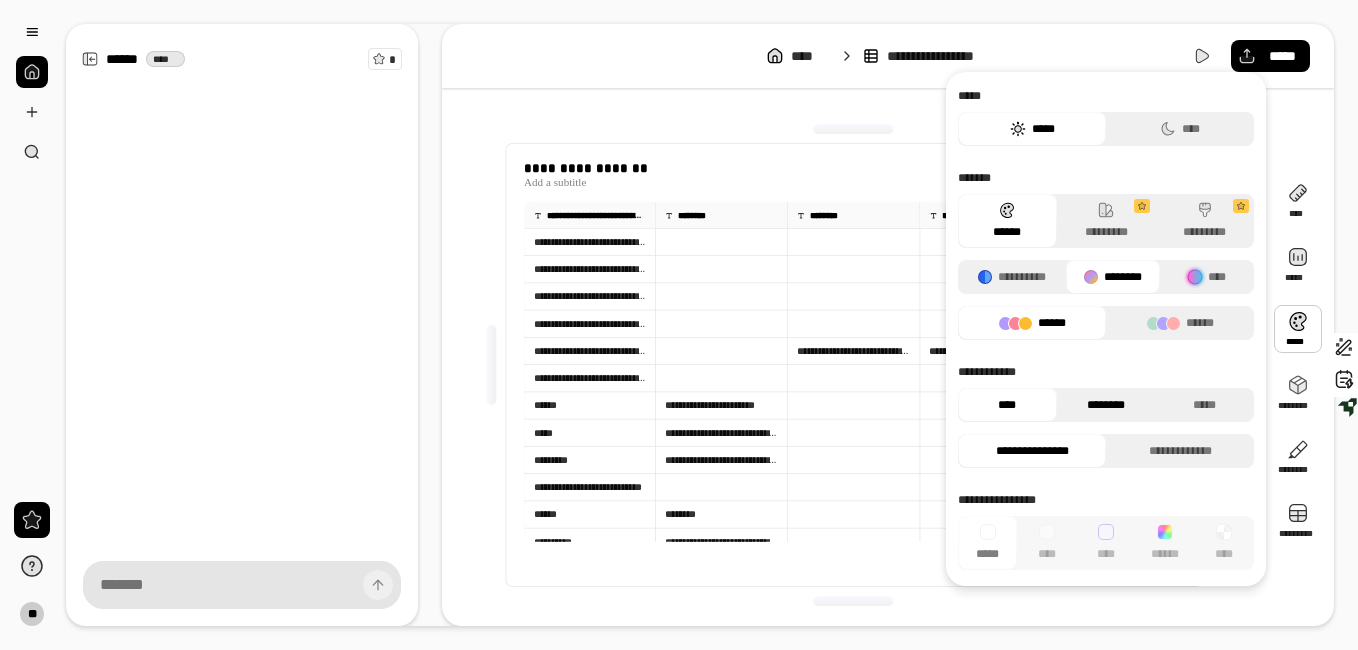 click on "********" at bounding box center (1106, 405) 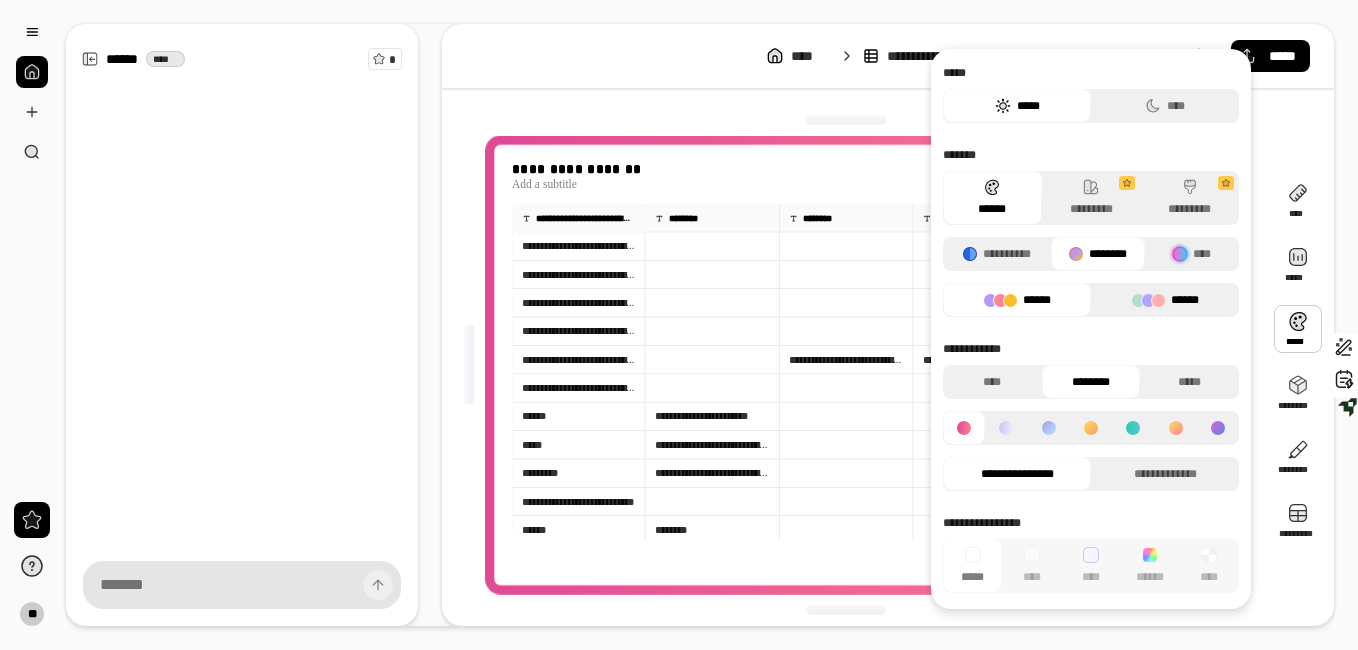 click on "******" at bounding box center [1165, 300] 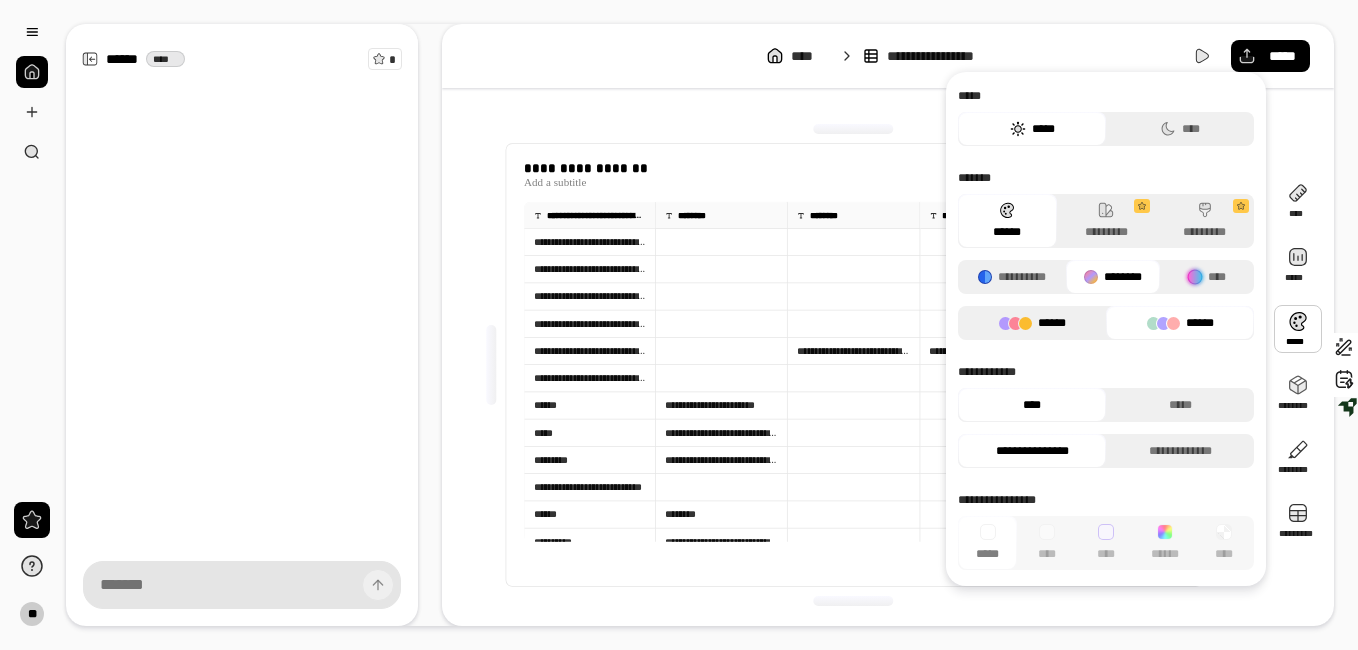 click on "******" at bounding box center [1032, 323] 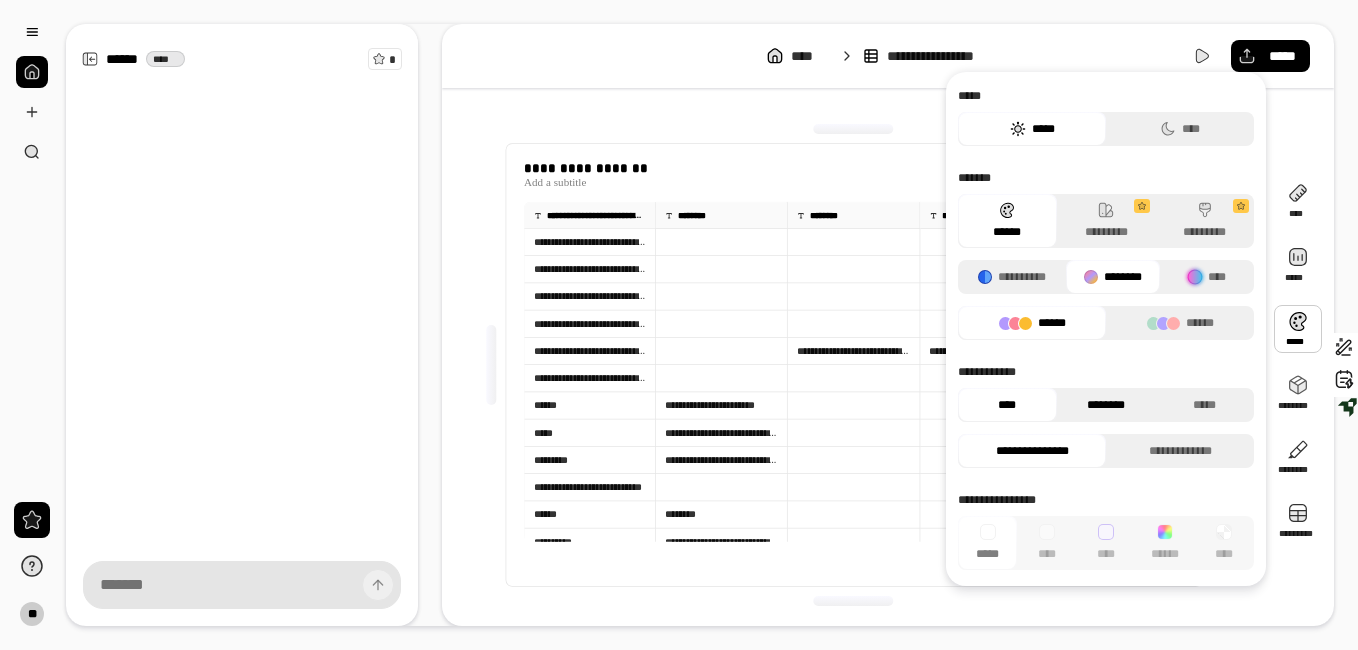 click on "********" at bounding box center (1106, 405) 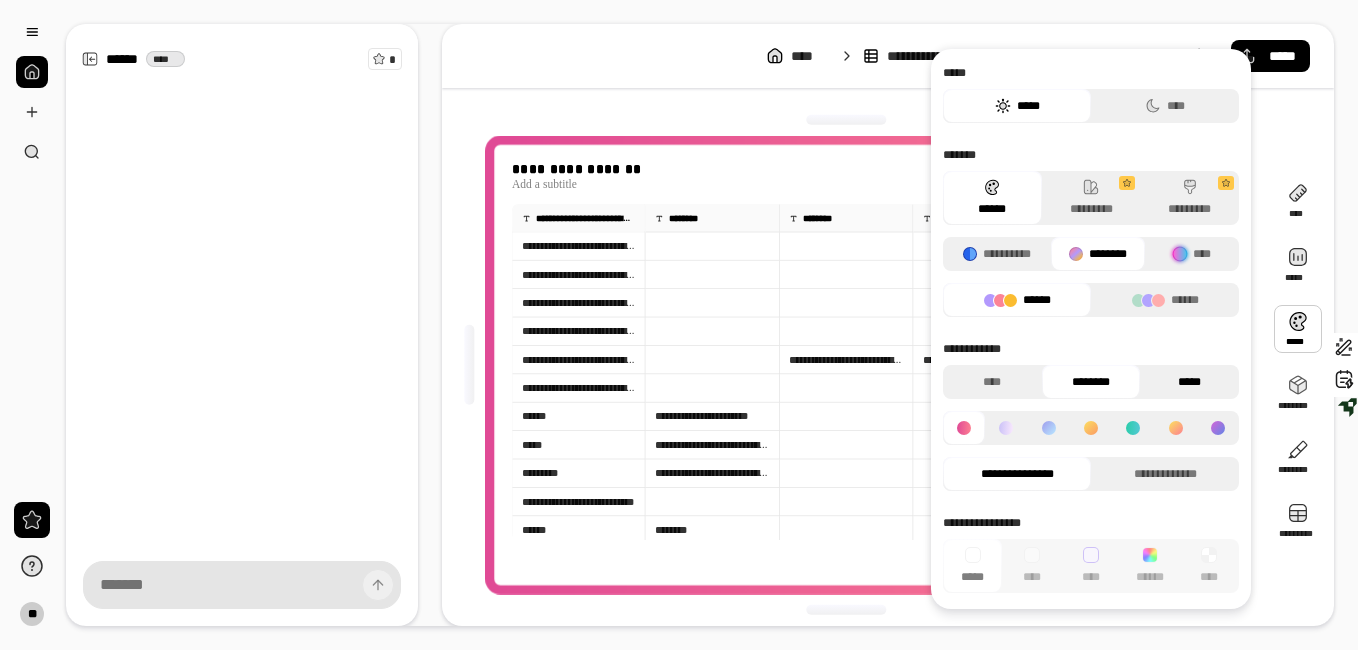 click on "*****" at bounding box center [1189, 382] 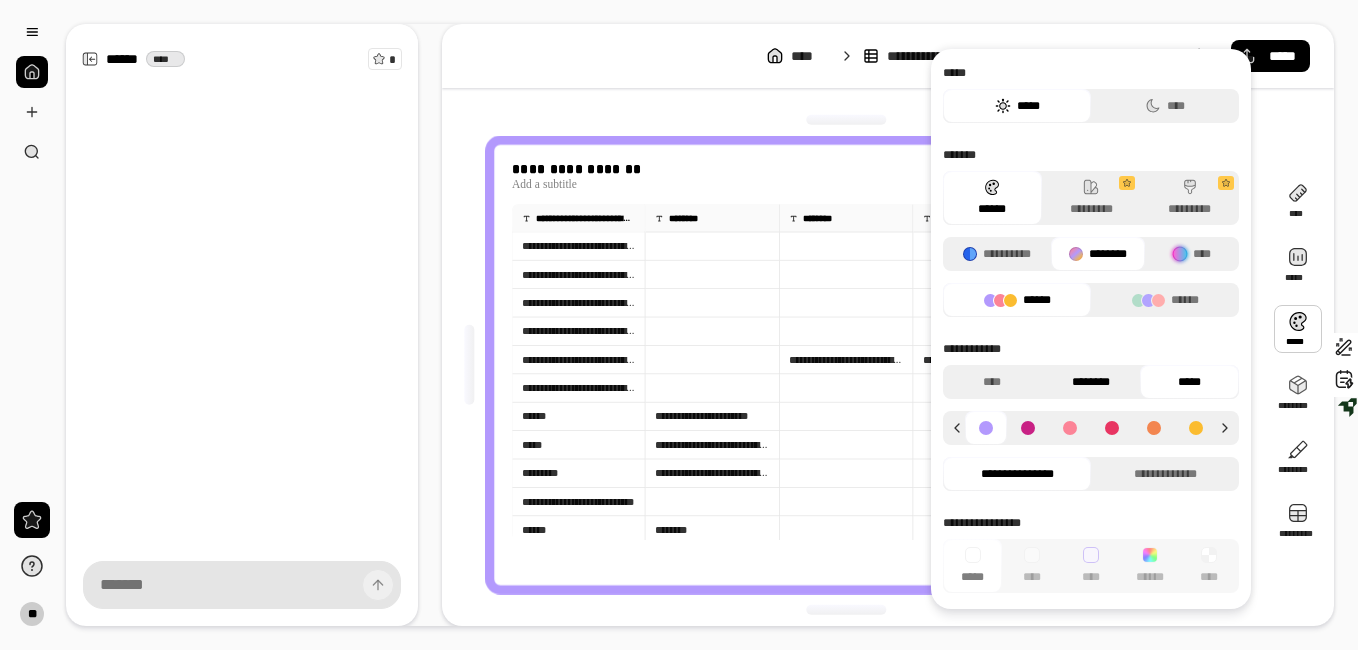 click on "********" at bounding box center (1091, 382) 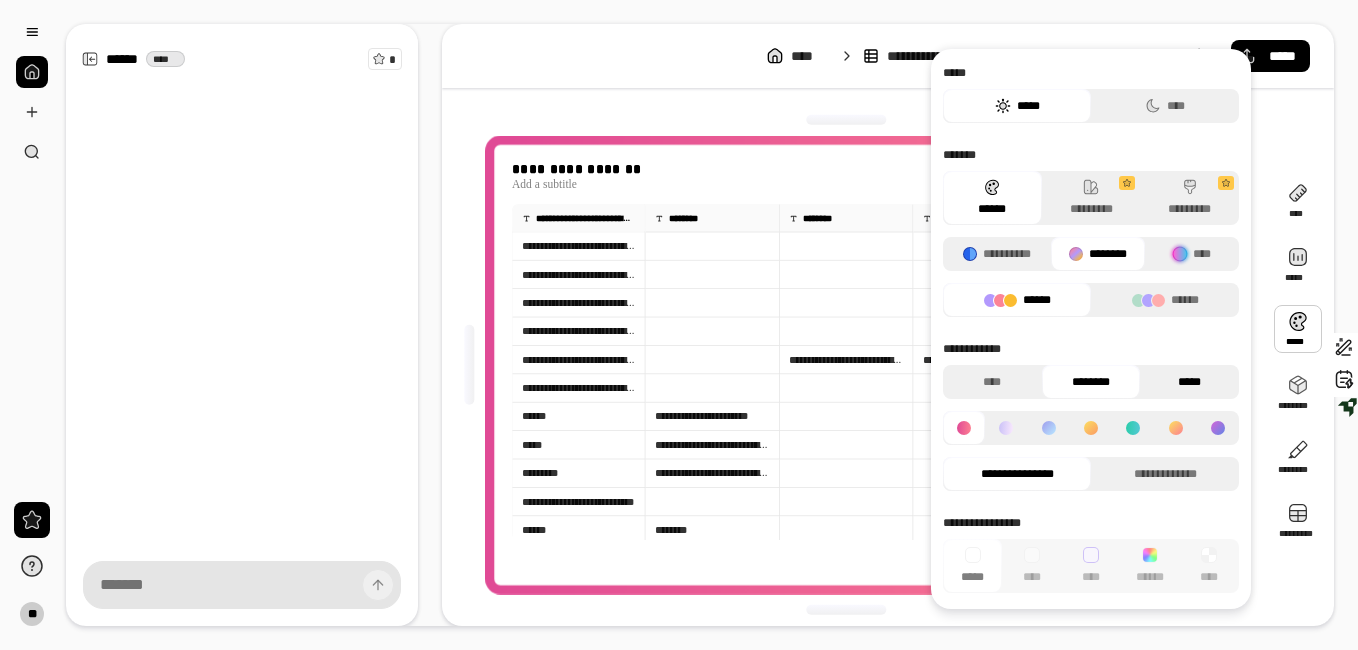 click on "*****" at bounding box center [1189, 382] 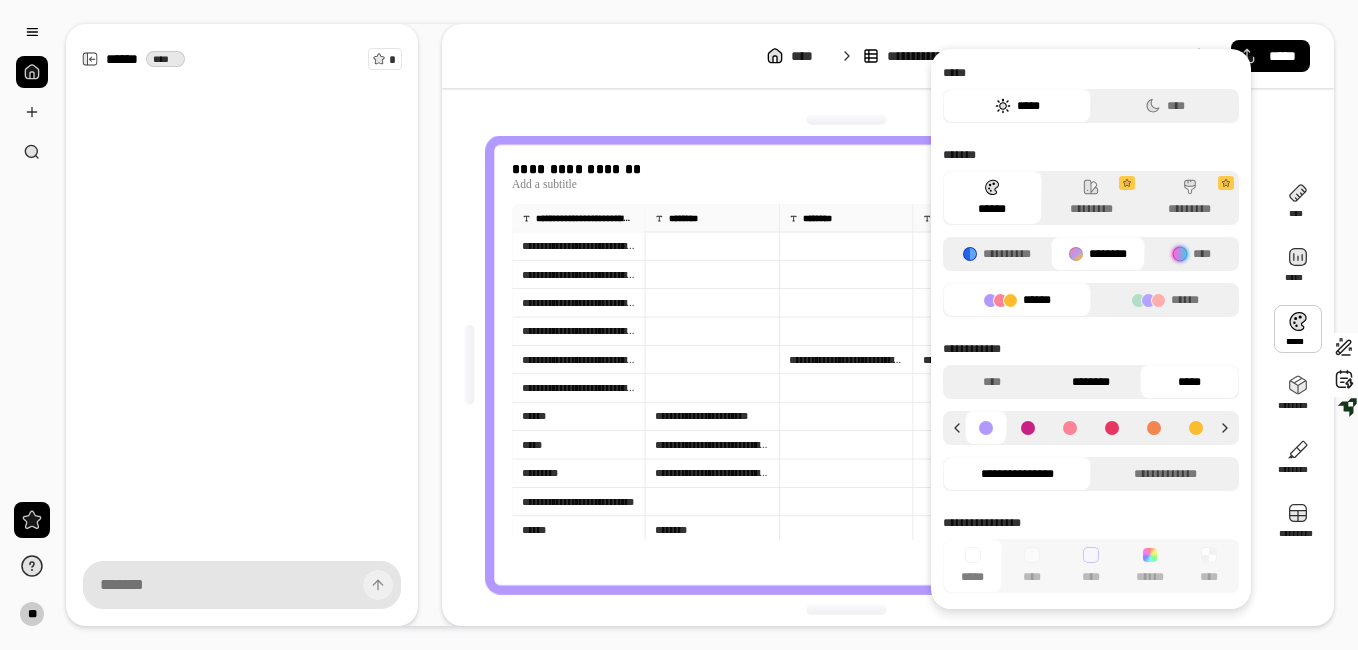 click on "********" at bounding box center (1091, 382) 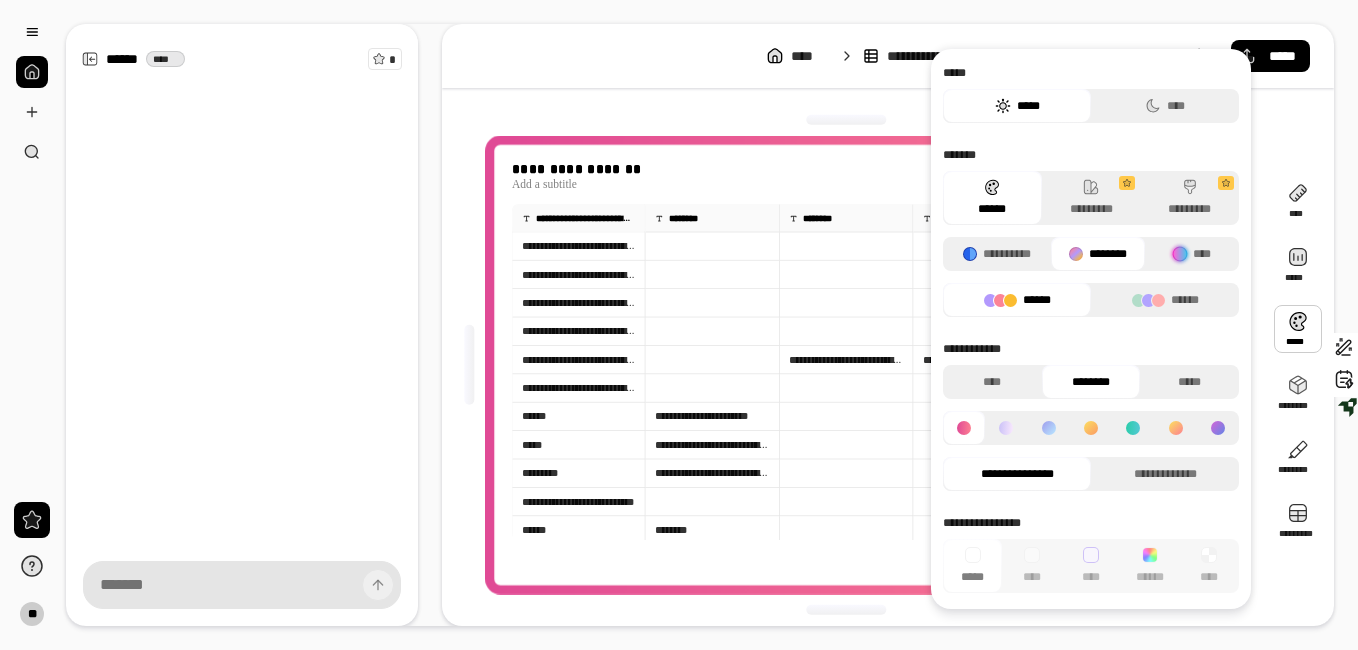 click at bounding box center [1133, 428] 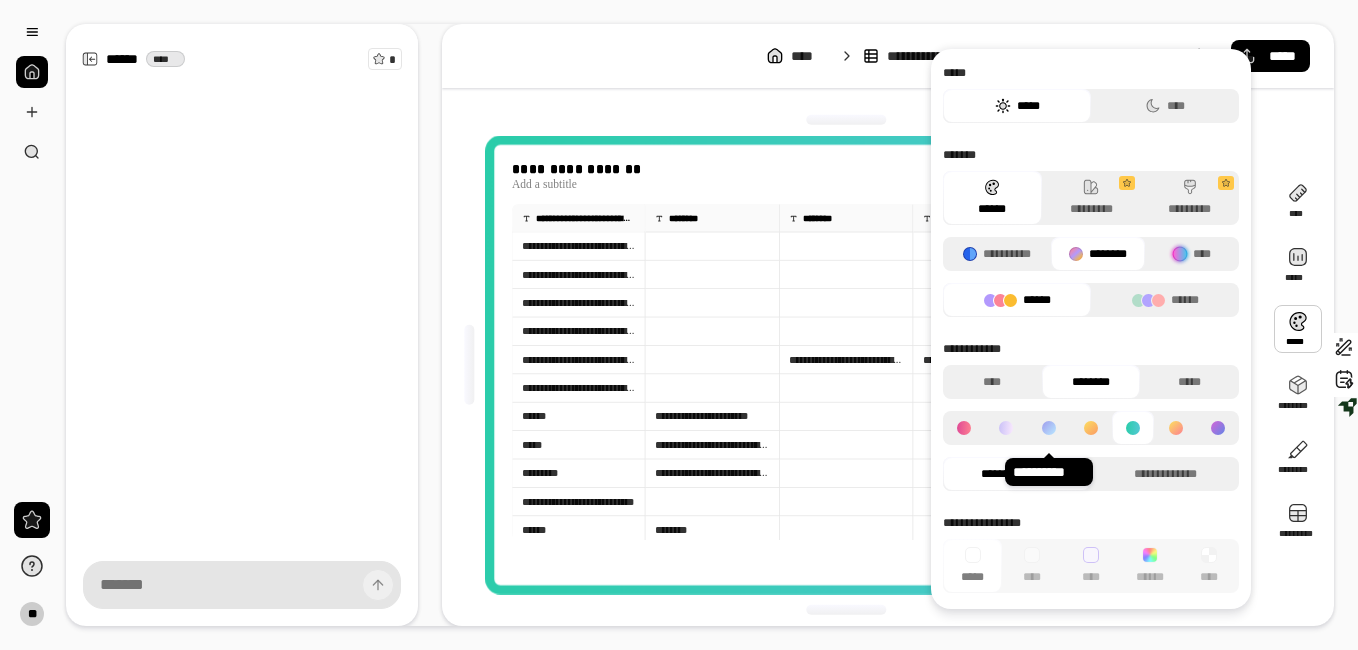 click at bounding box center [1049, 428] 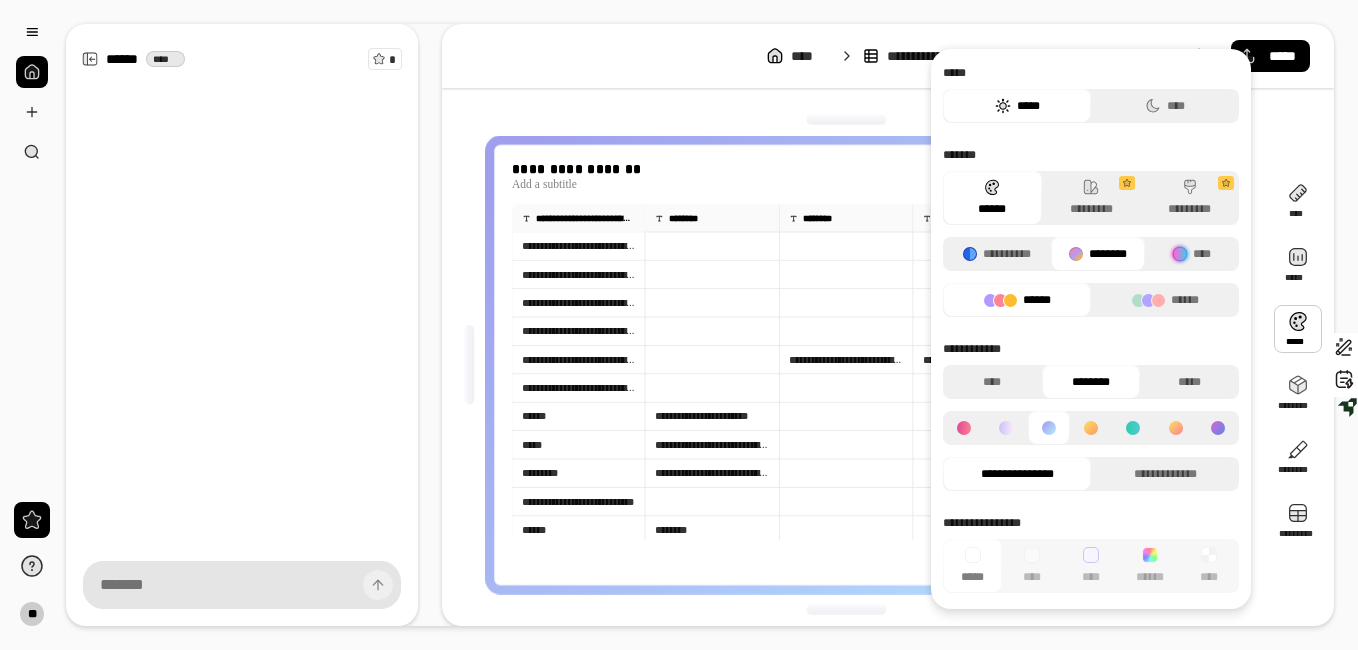 click at bounding box center (1218, 428) 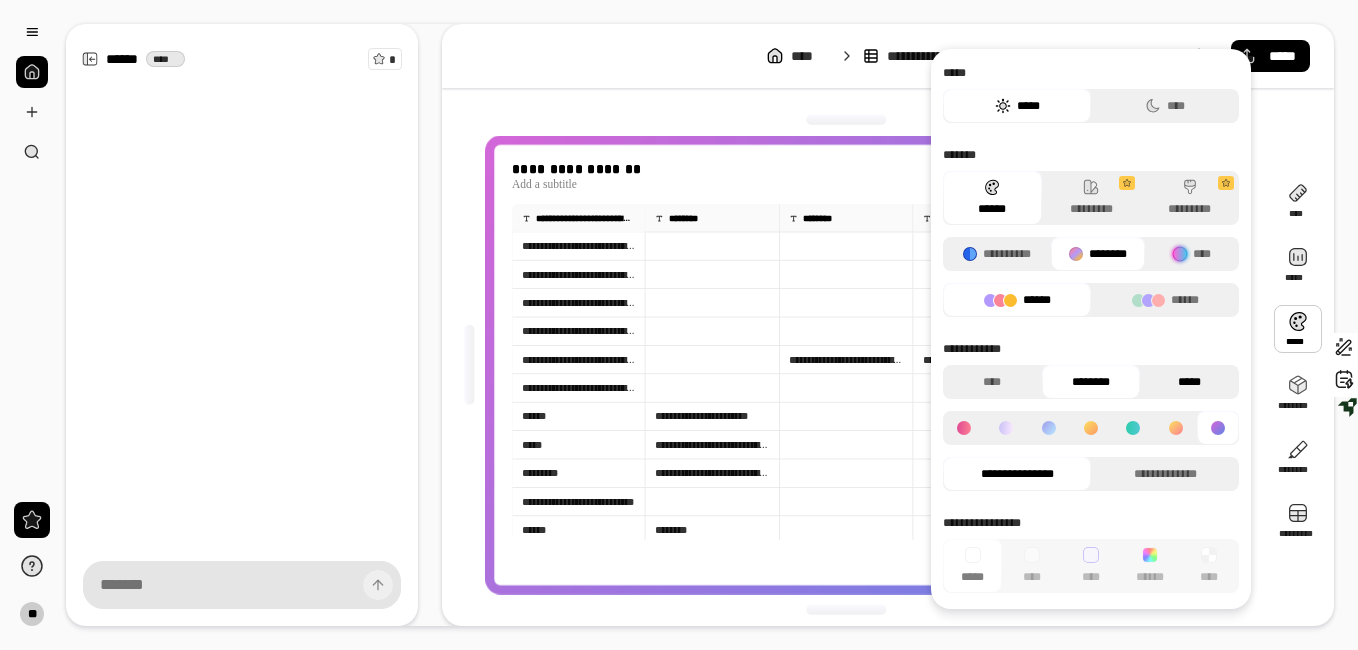 click on "*****" at bounding box center (1189, 382) 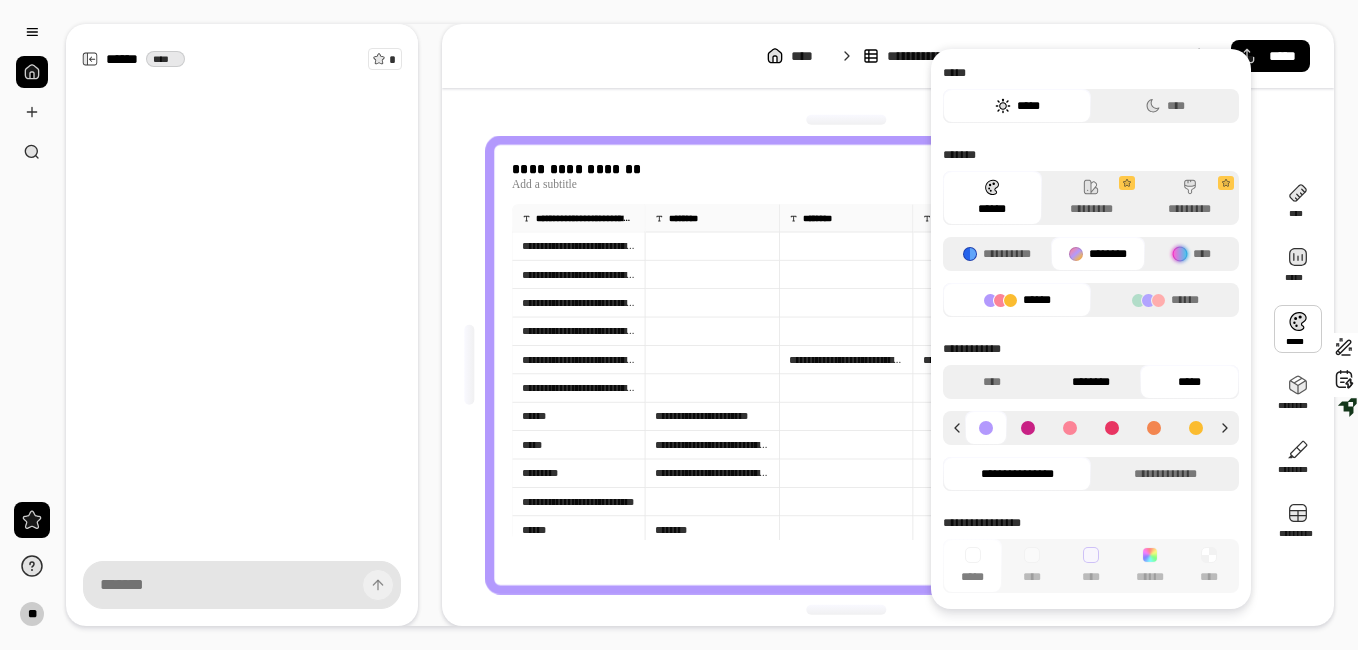 click on "********" at bounding box center (1091, 382) 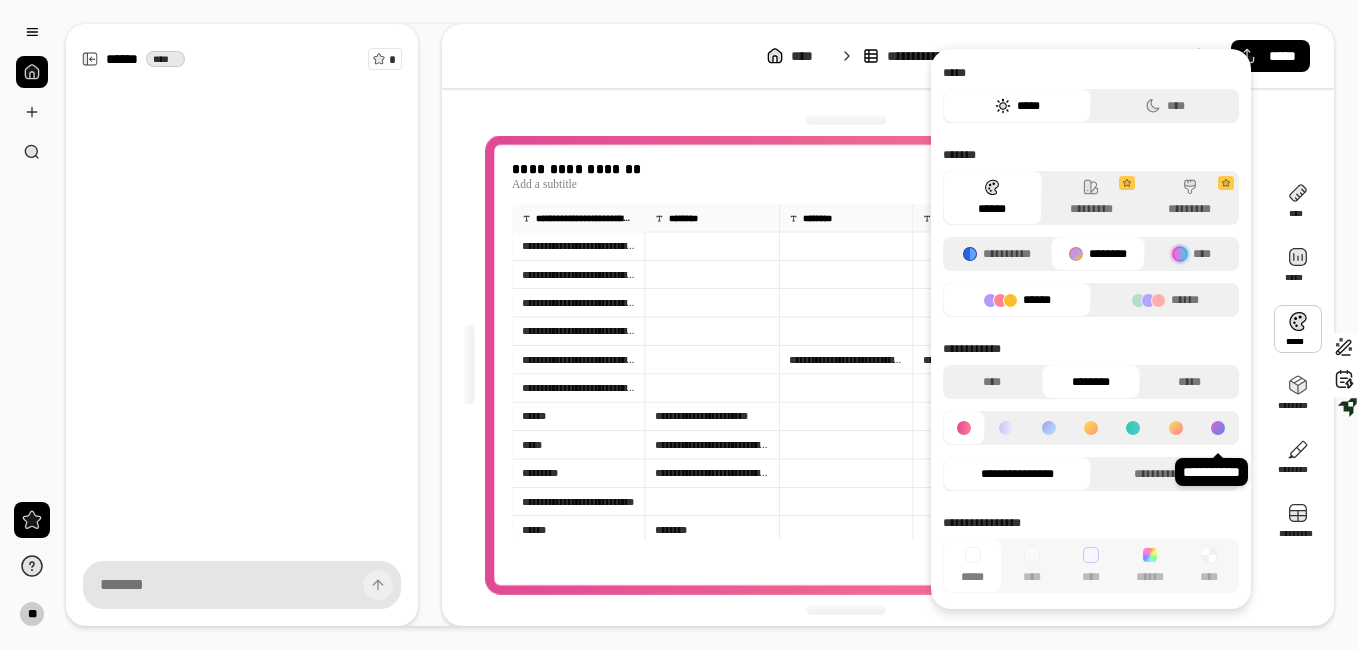 click at bounding box center (1218, 428) 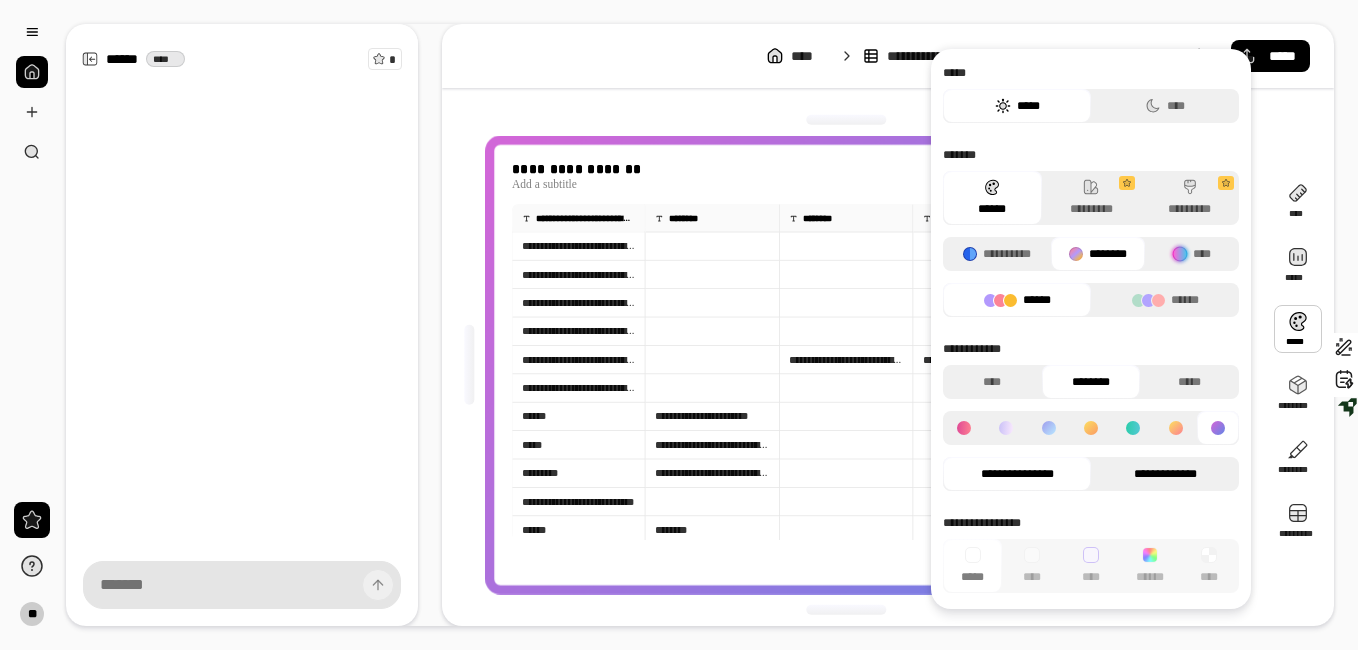 click on "**********" at bounding box center [1165, 474] 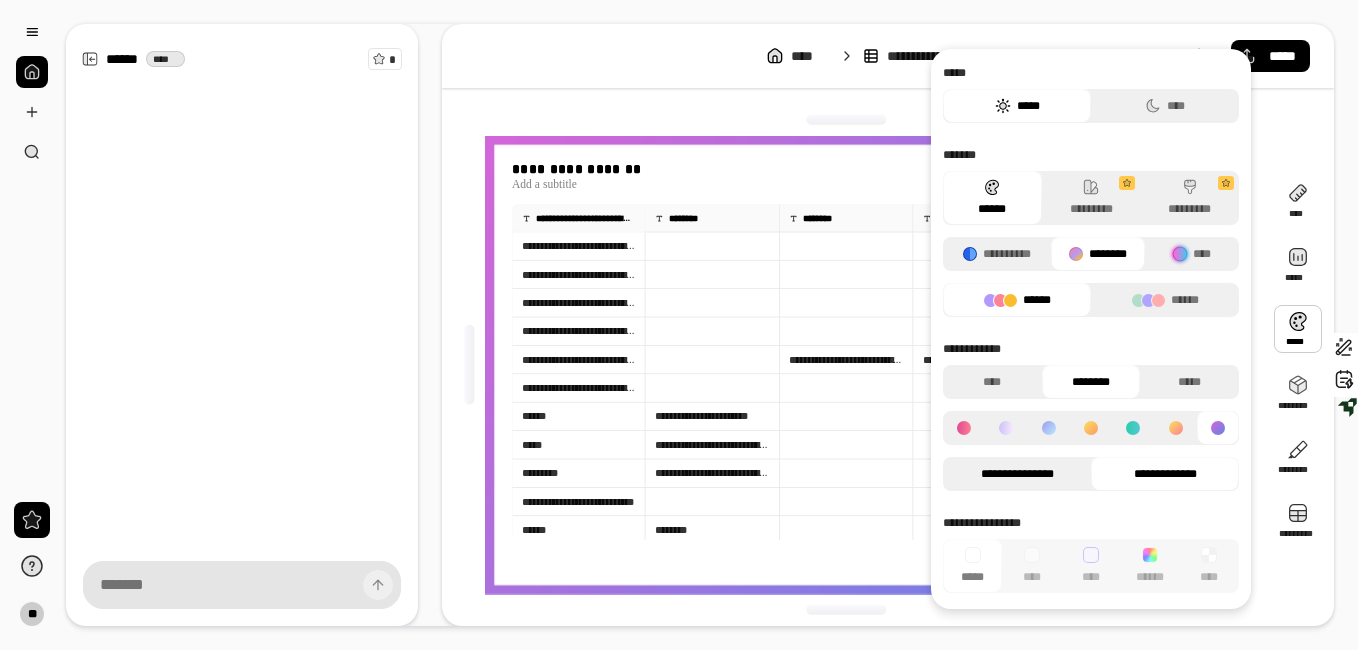 click on "**********" at bounding box center [1017, 474] 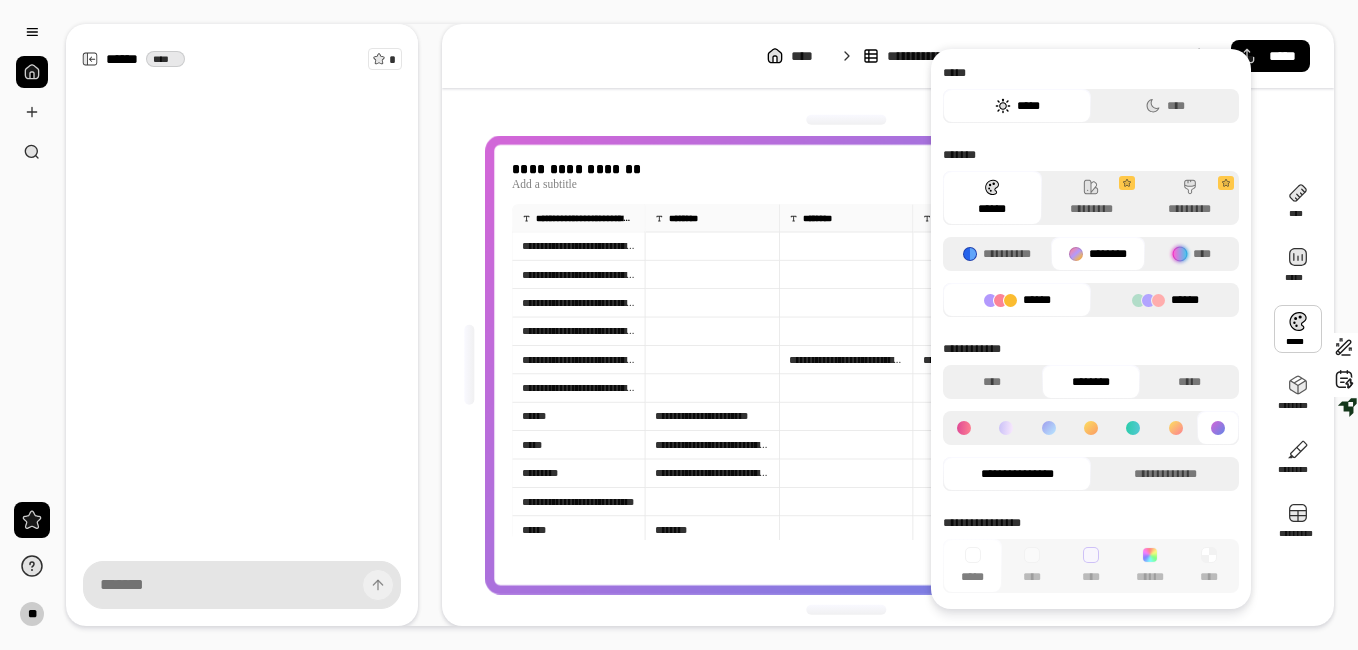 click on "******" at bounding box center [1165, 300] 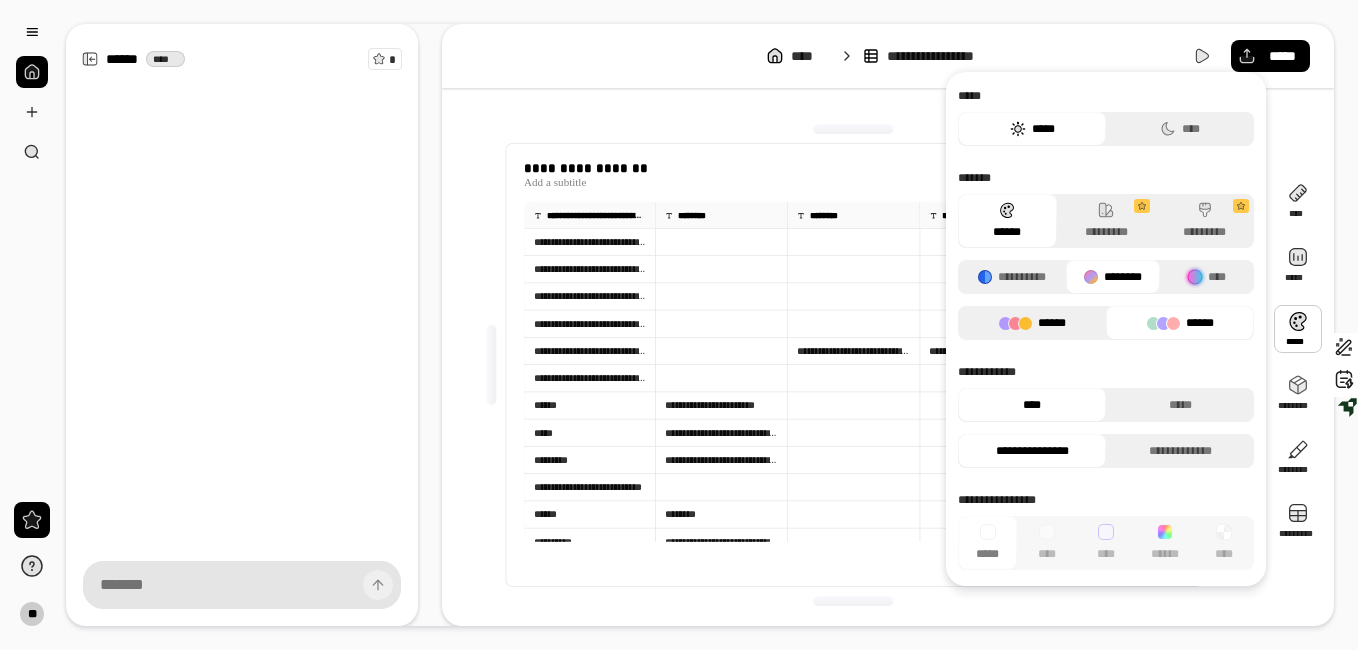 click 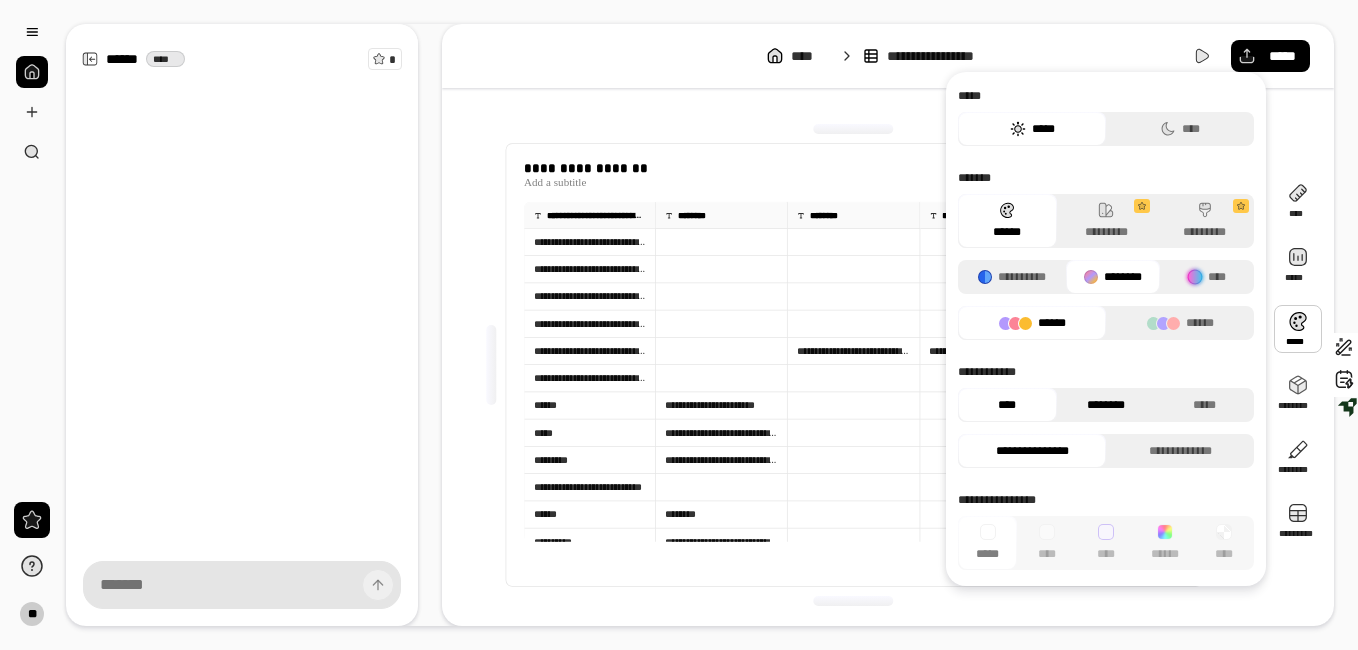 click on "********" at bounding box center [1106, 405] 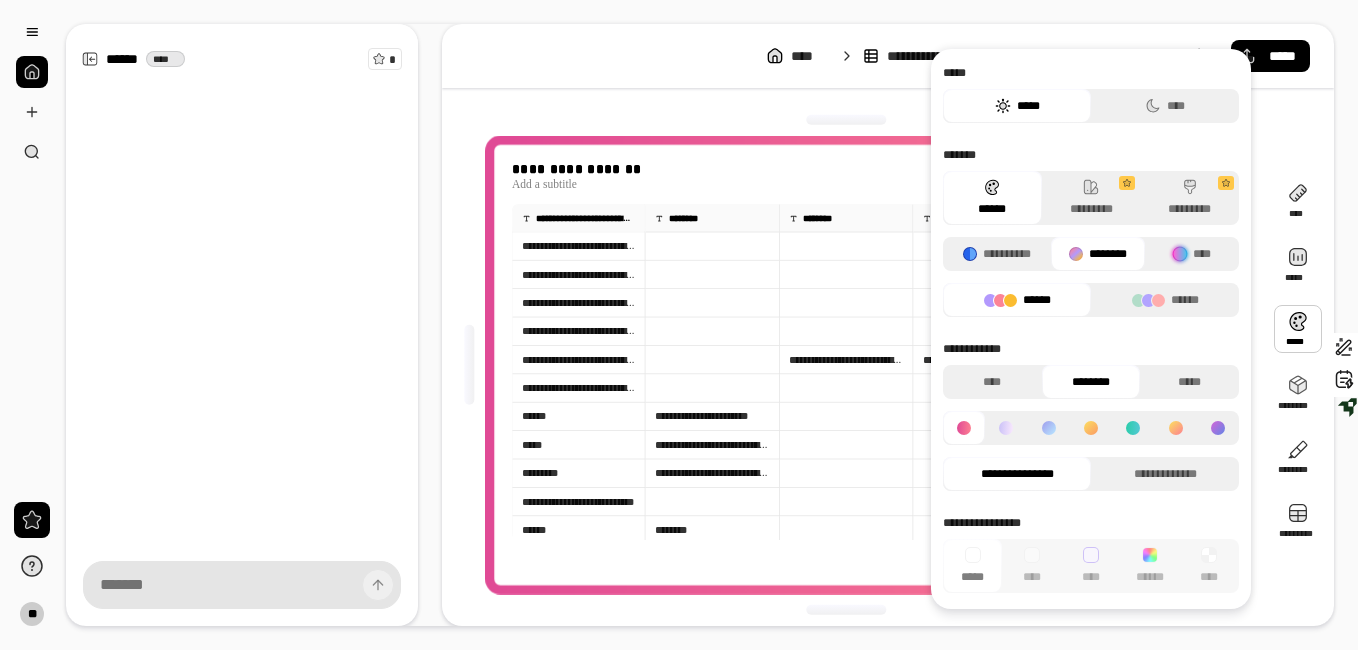 click at bounding box center [1218, 428] 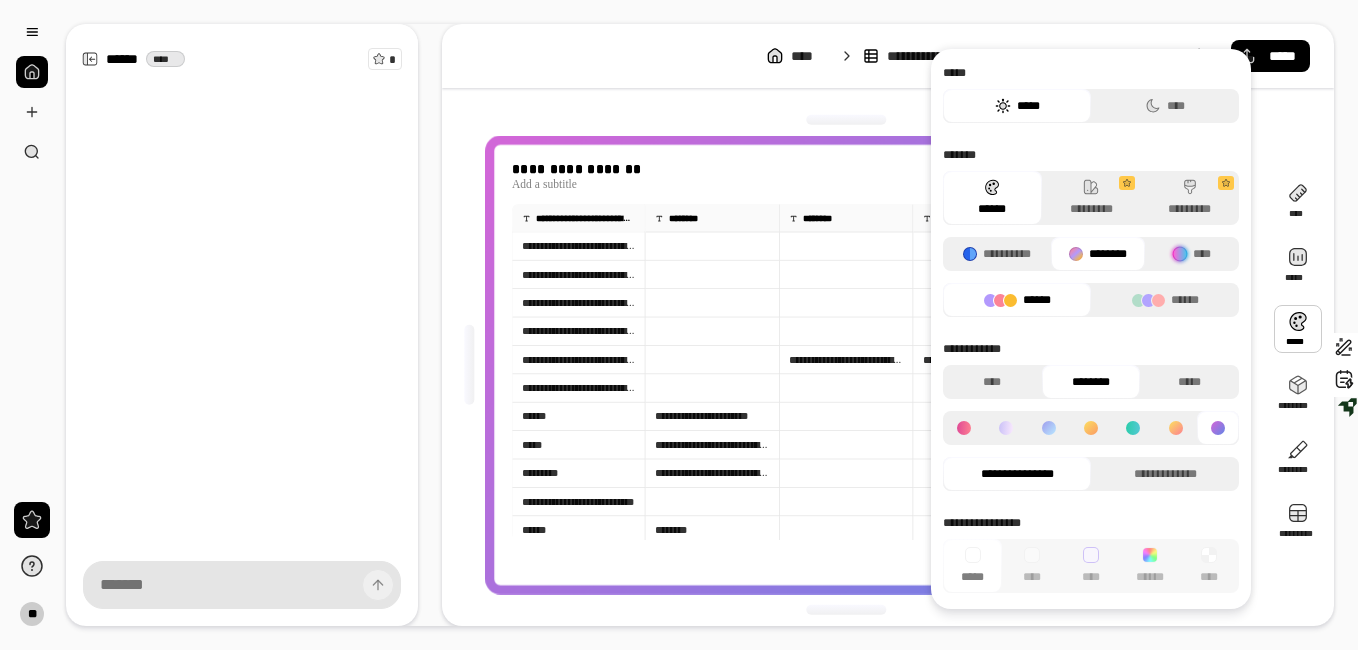 click on "*****" at bounding box center [1017, 106] 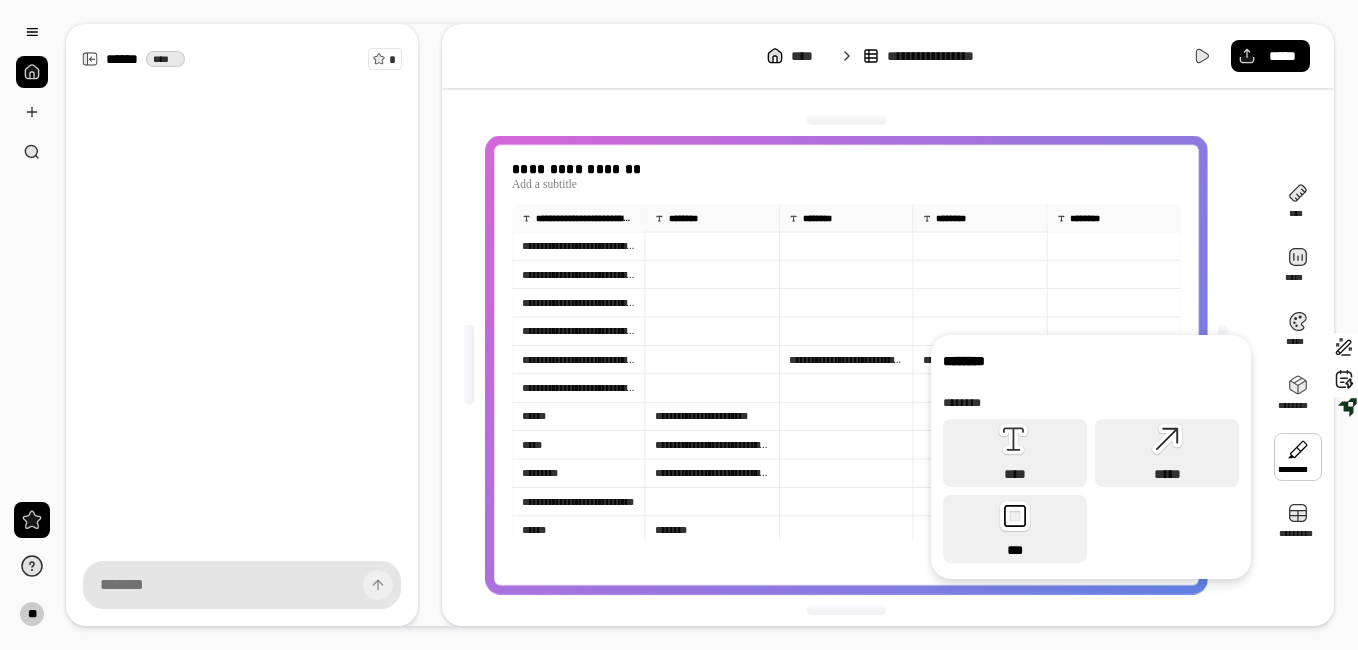 click 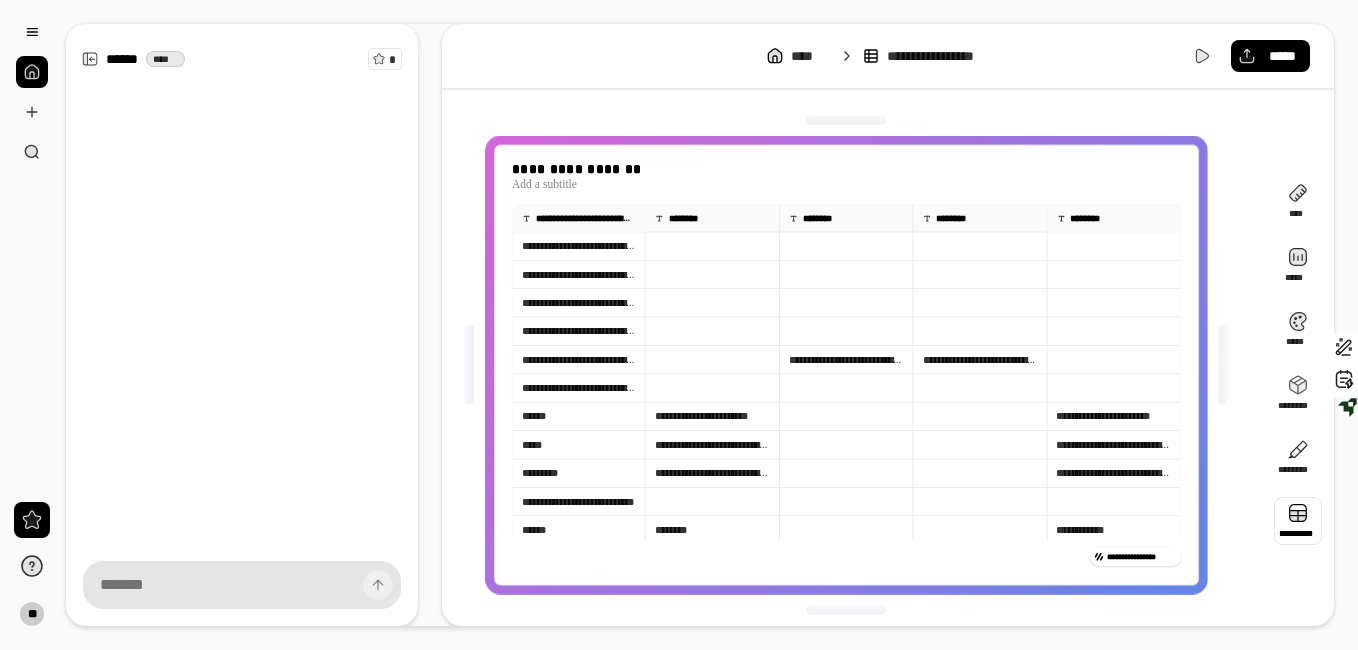 click at bounding box center (1298, 521) 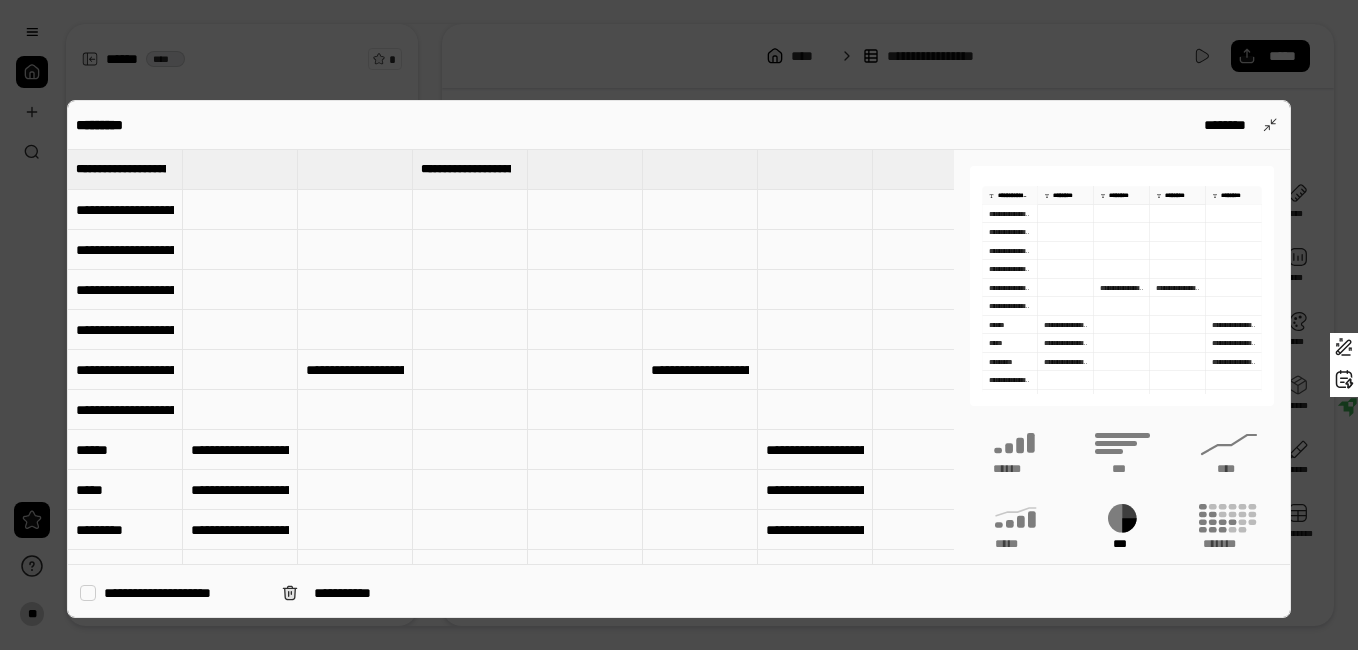 click on "***" at bounding box center (1122, 526) 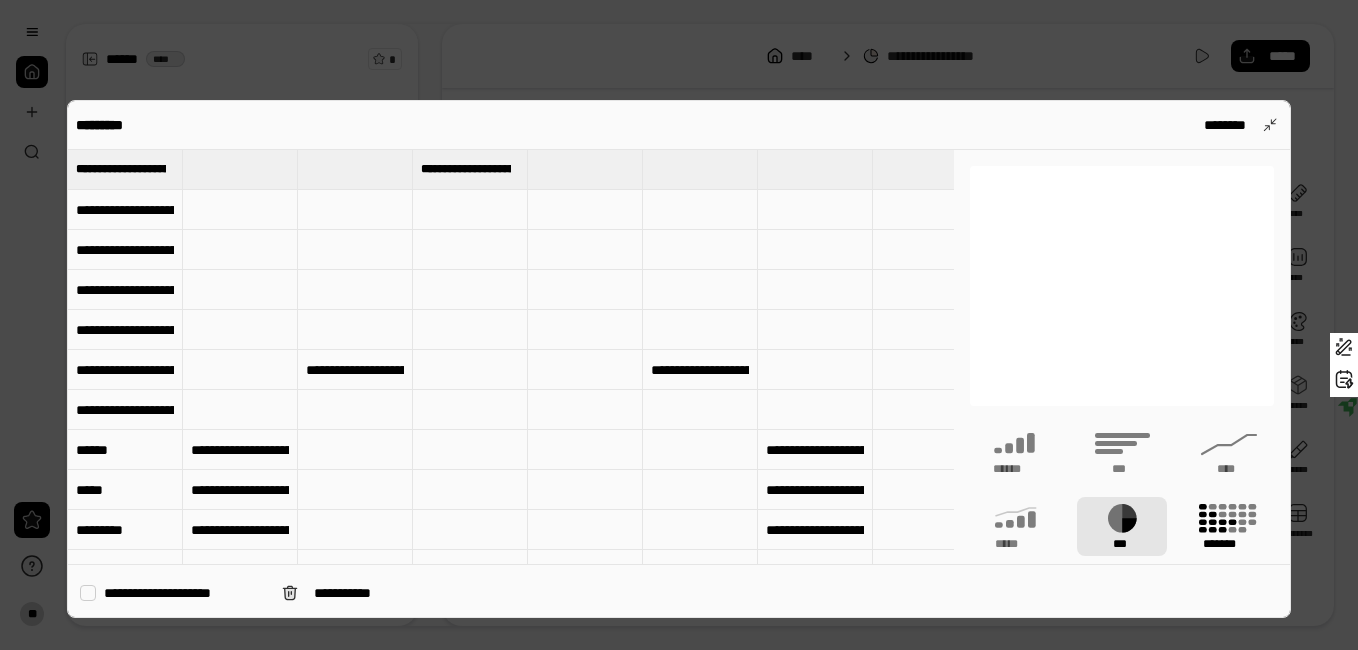 click 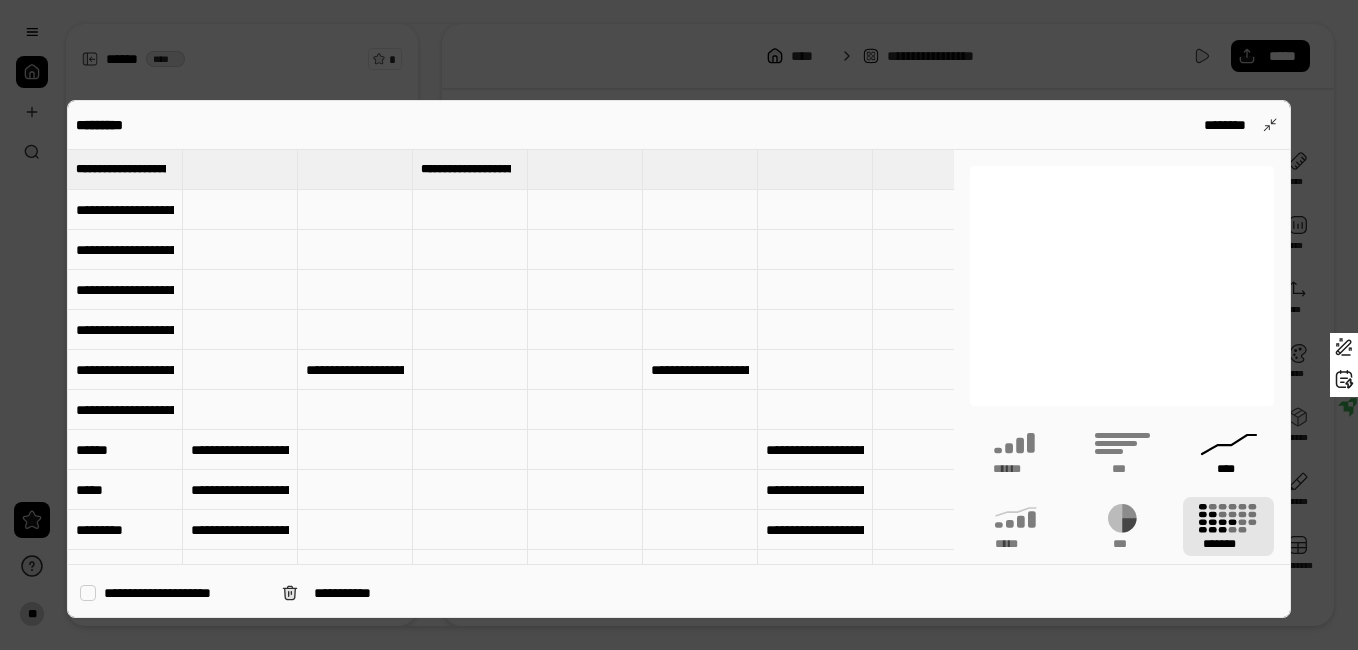 type on "**********" 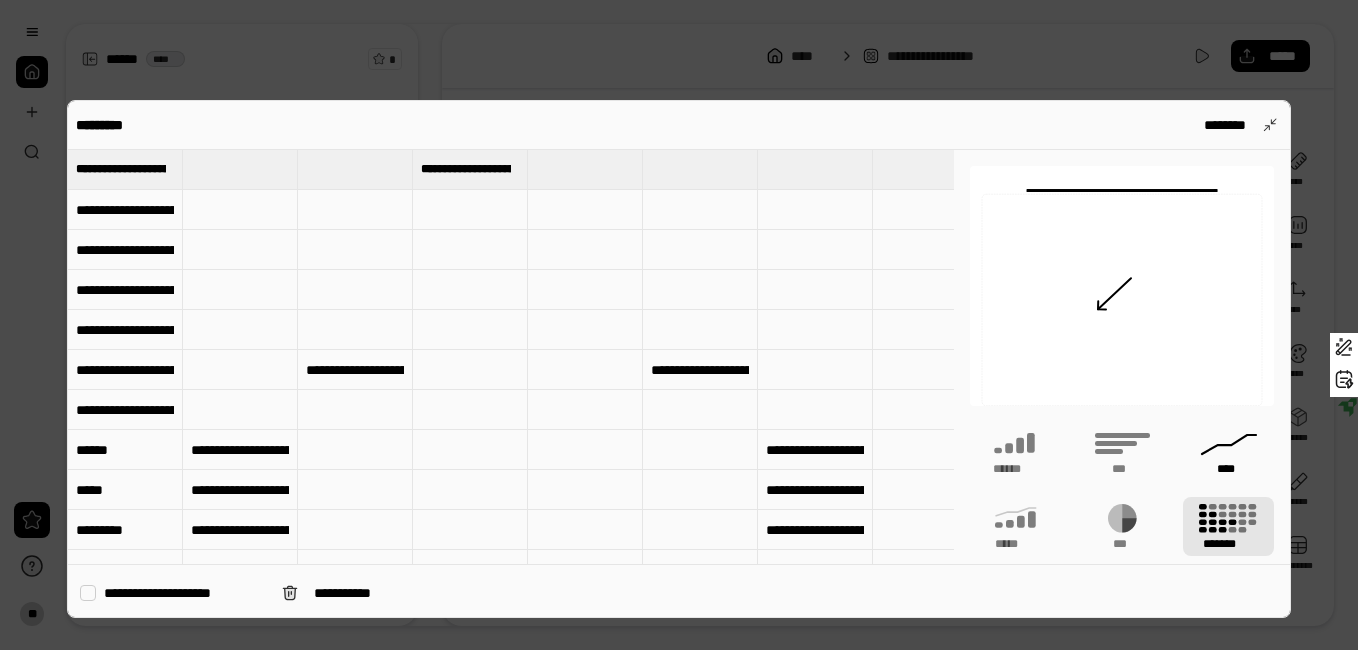 click 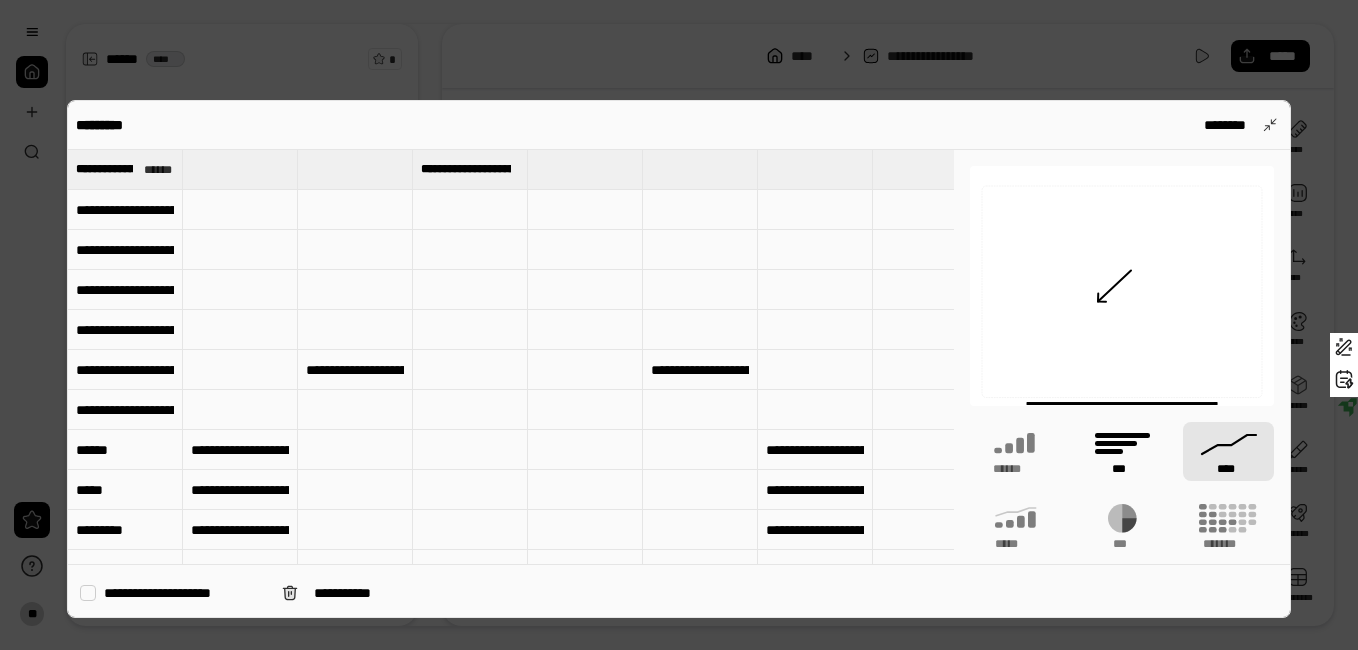 click on "***" at bounding box center (1121, 469) 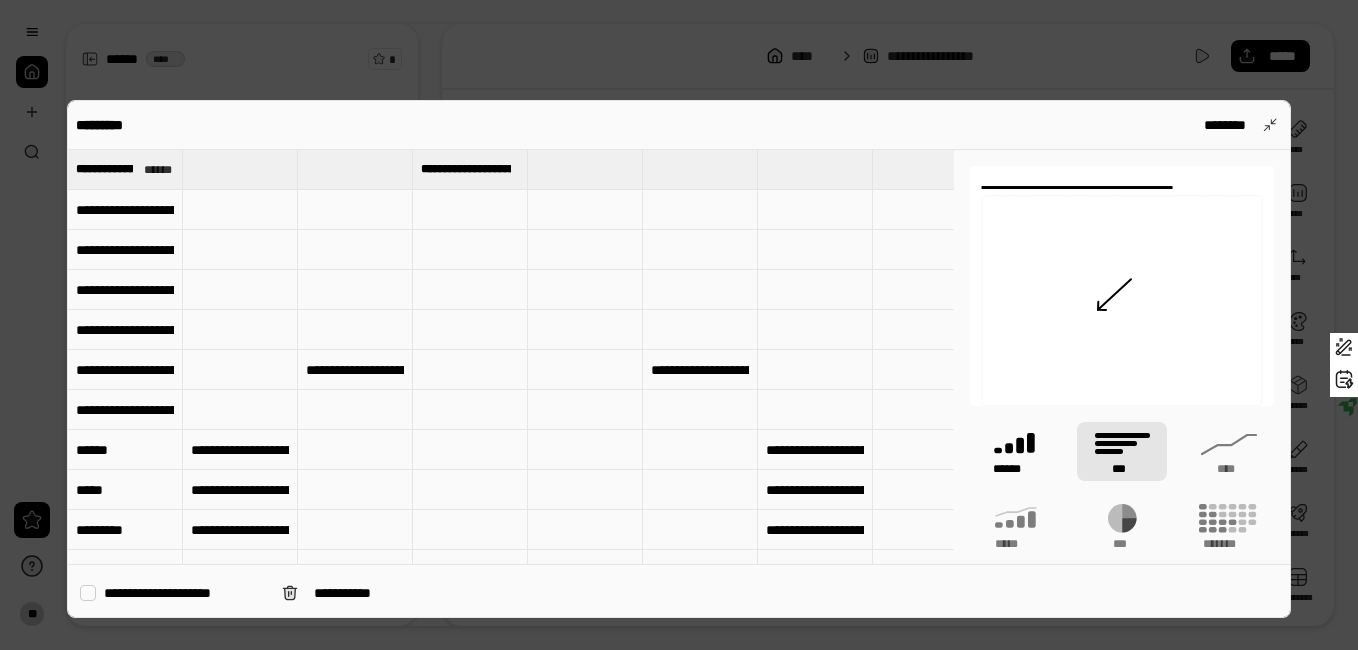 click on "******" at bounding box center [1015, 469] 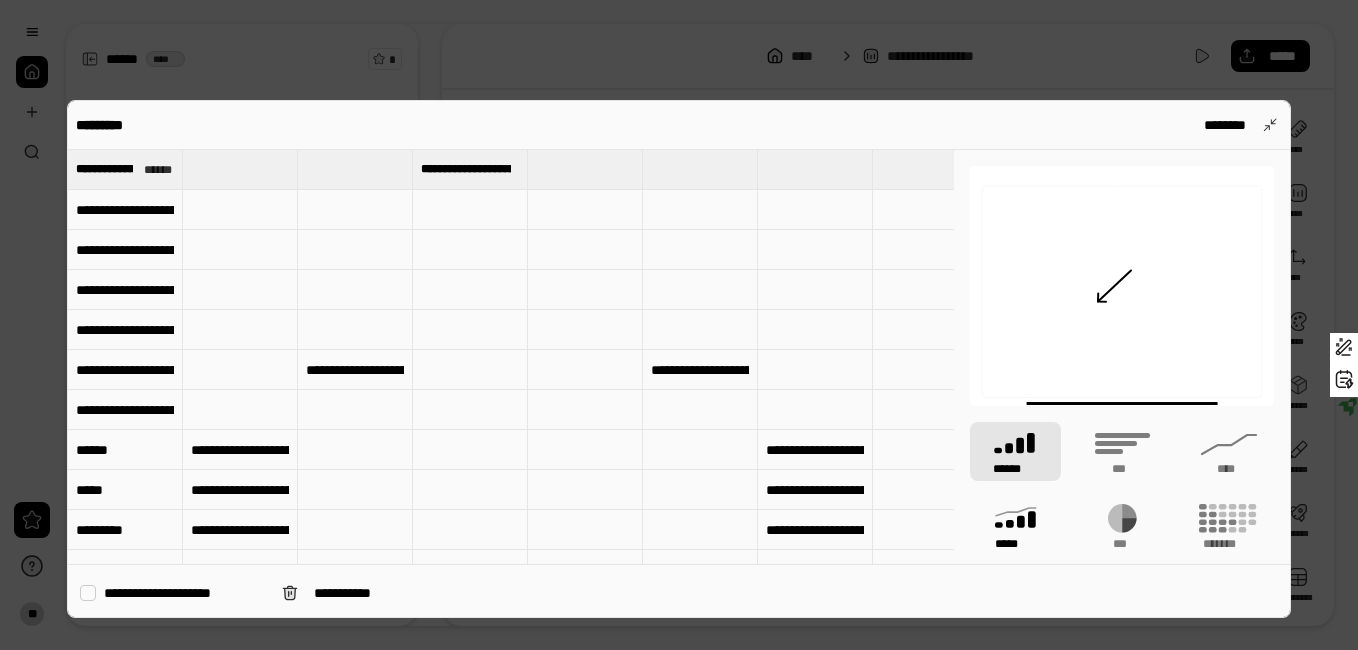 click 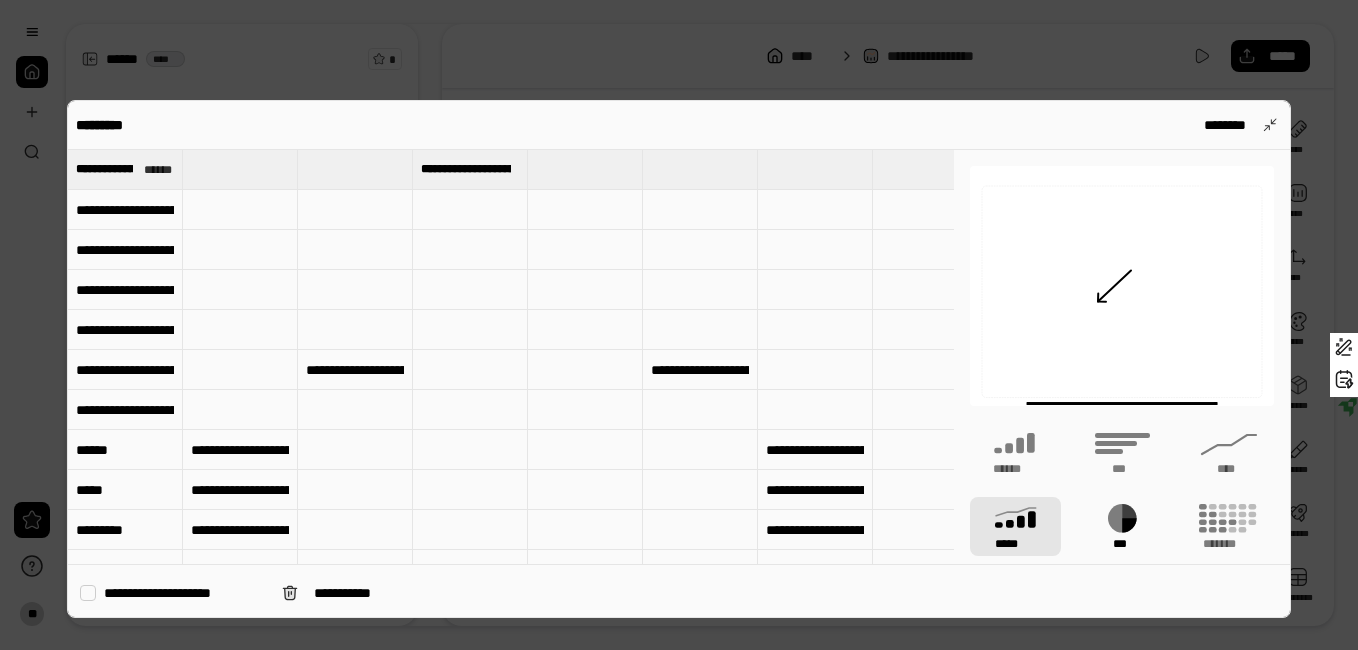 click 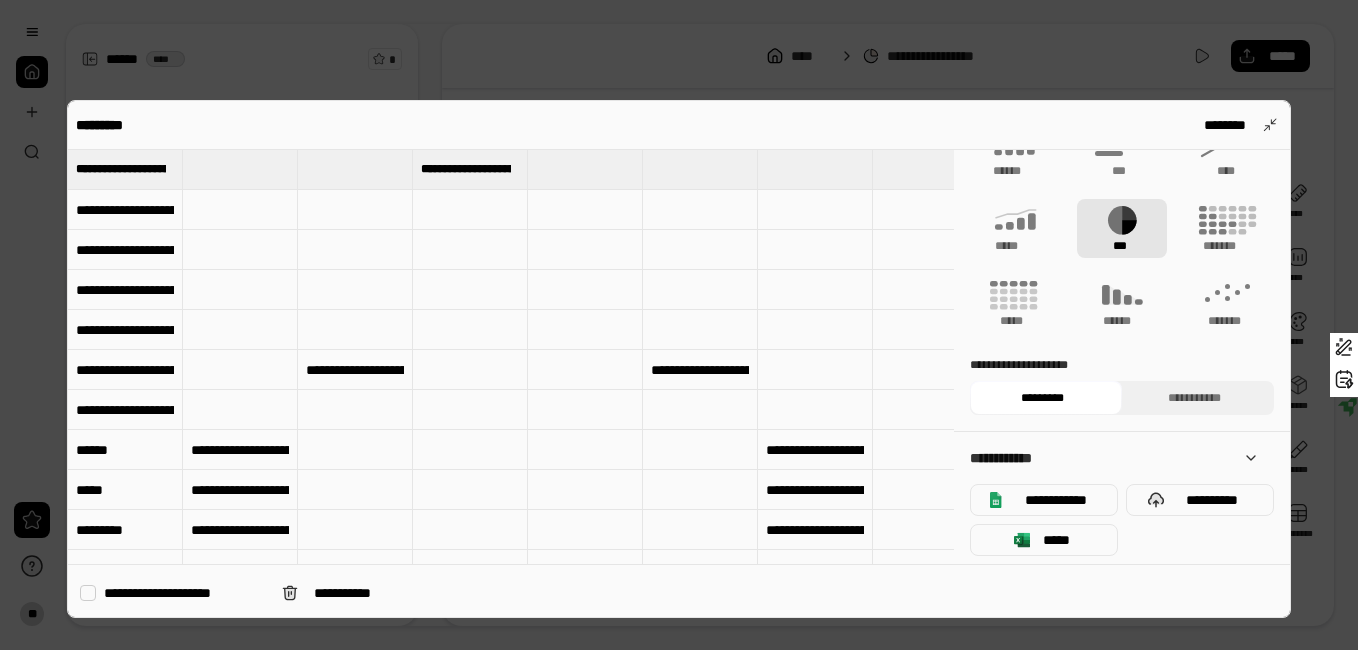 scroll, scrollTop: 306, scrollLeft: 0, axis: vertical 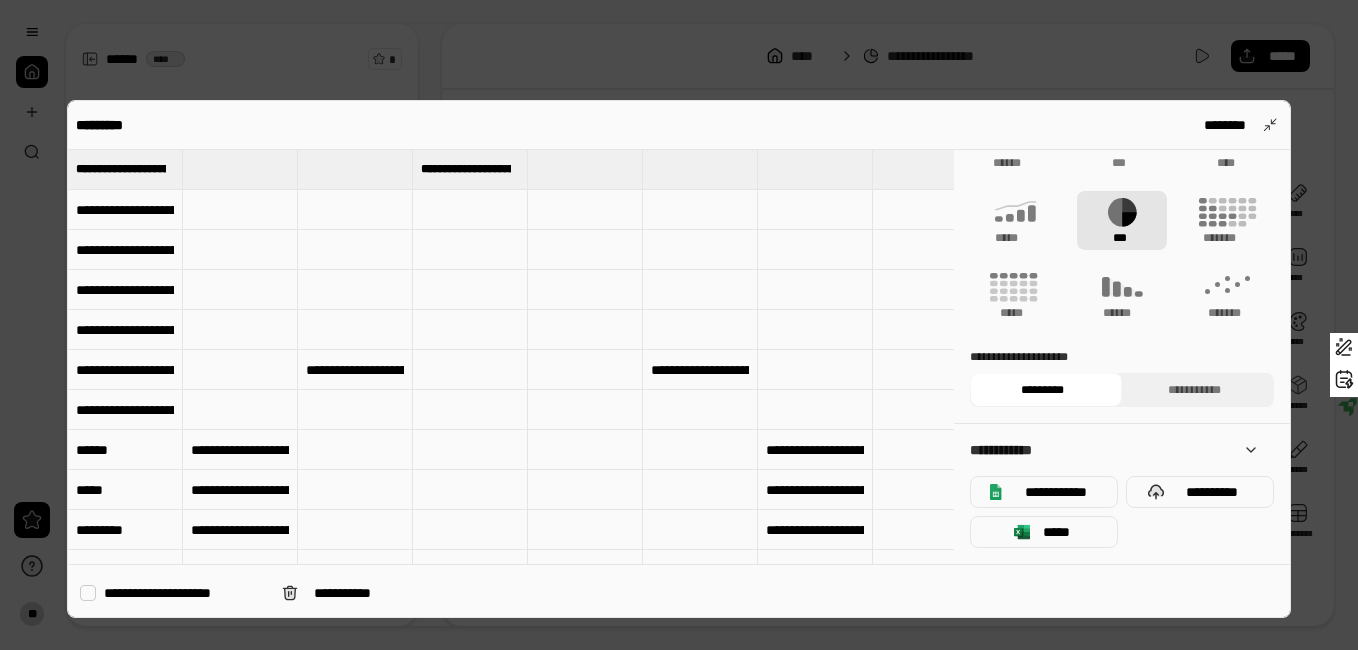 type on "**********" 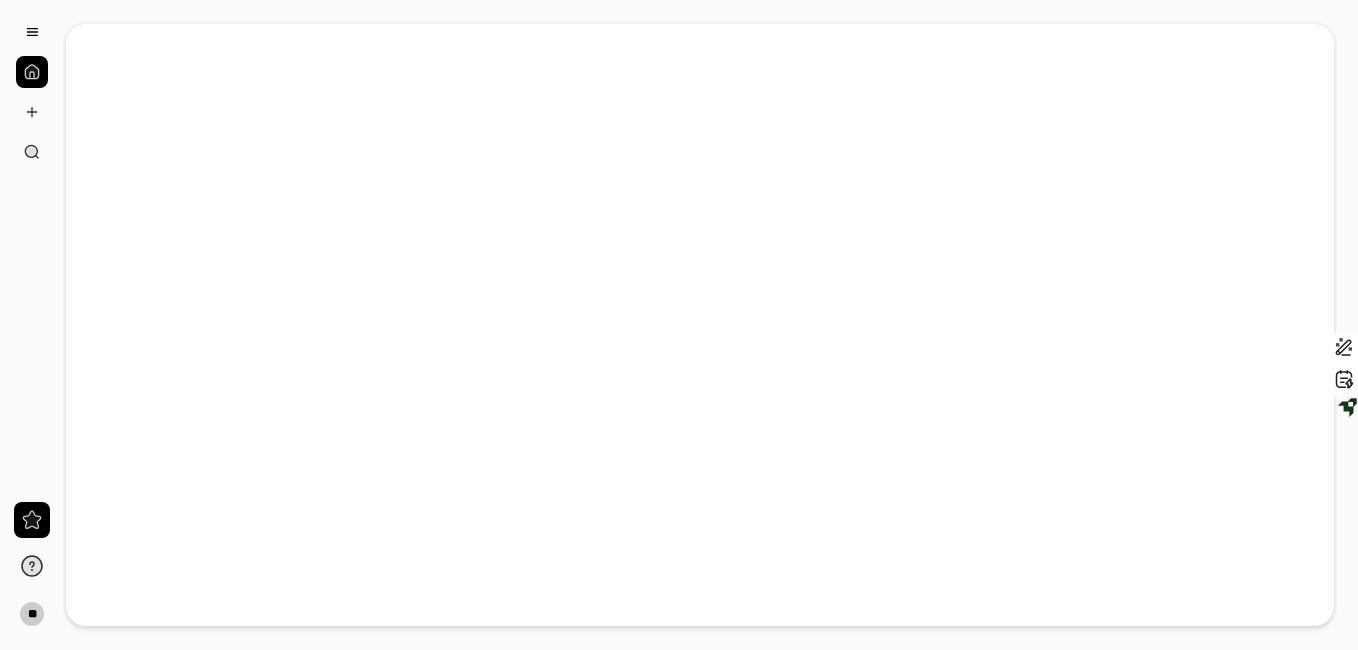 type on "**********" 